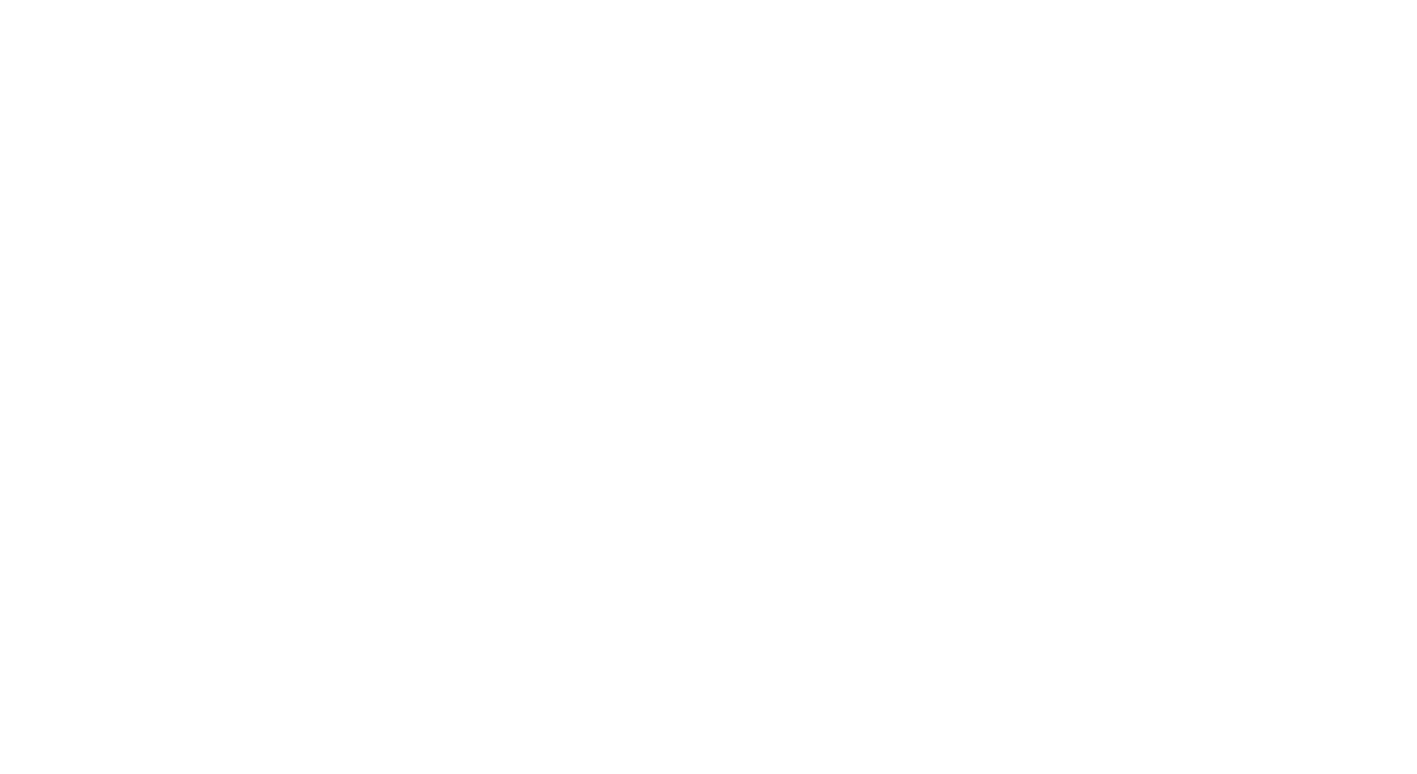 scroll, scrollTop: 0, scrollLeft: 0, axis: both 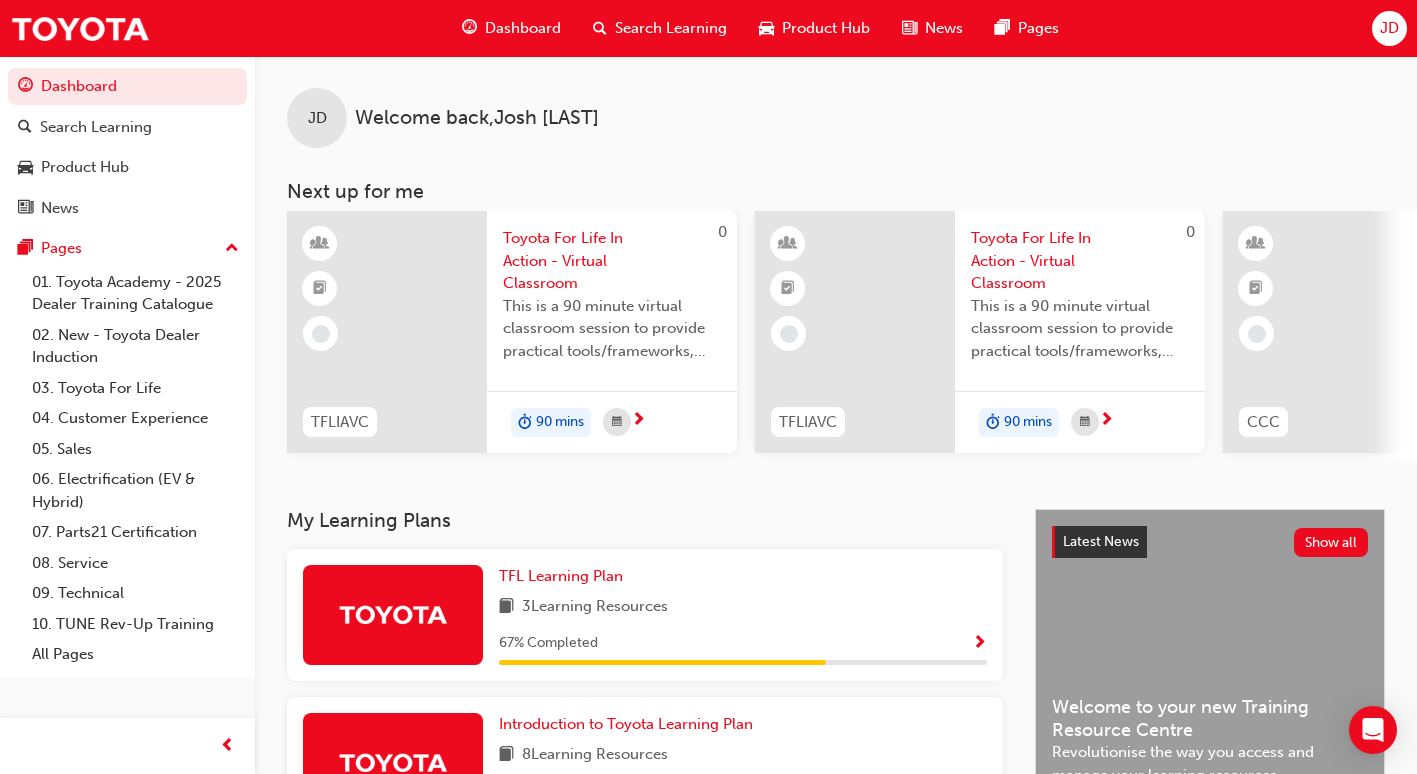 click on "Search Learning" at bounding box center [660, 28] 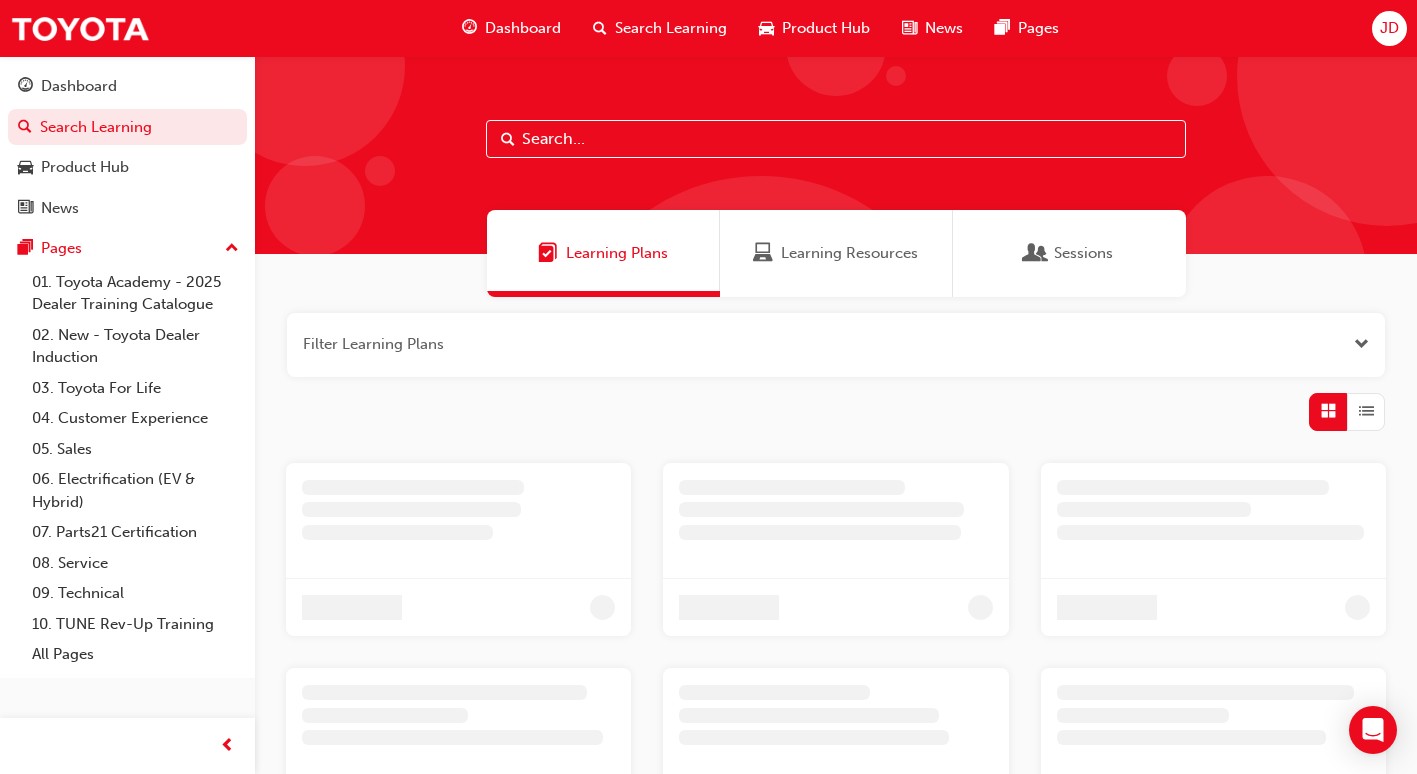 click at bounding box center (836, 139) 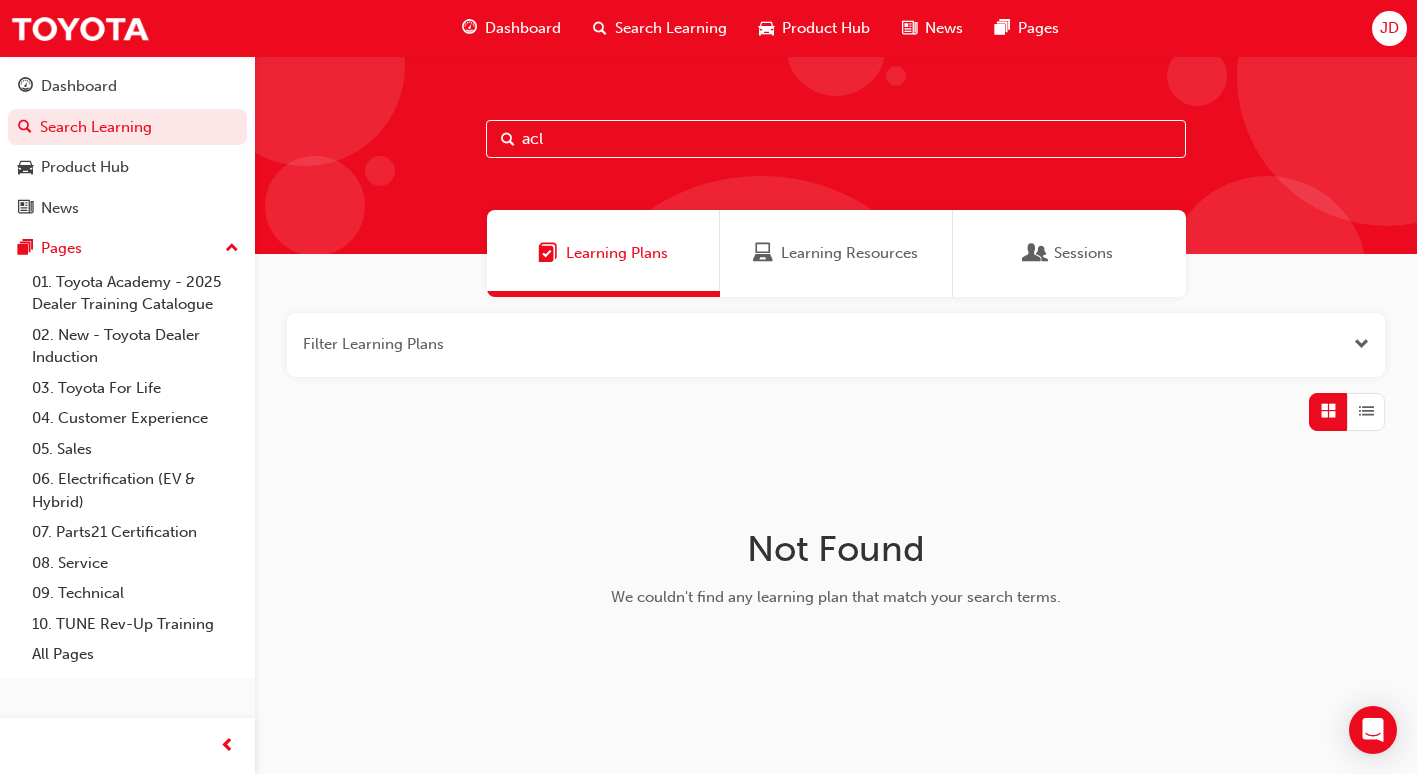 type on "acl" 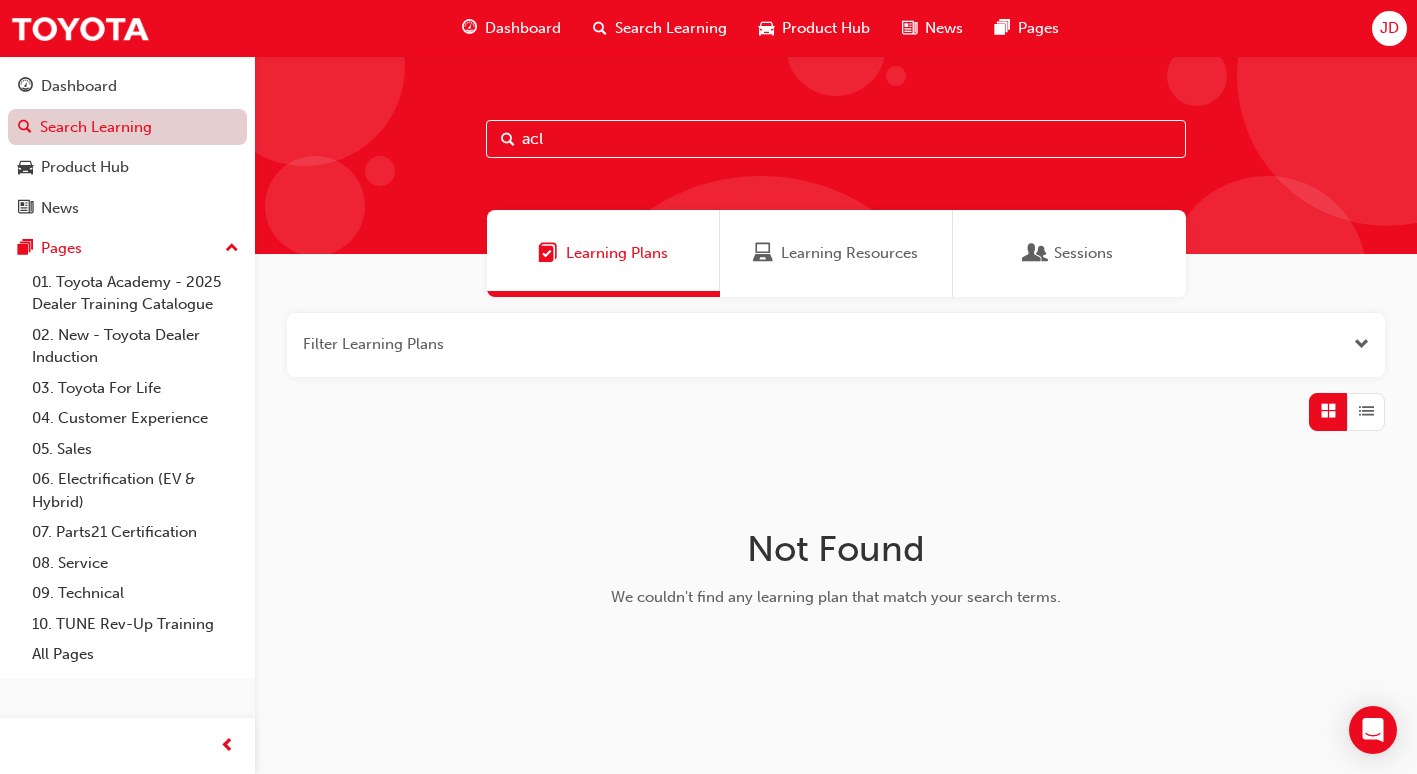 click on "Search Learning" at bounding box center (127, 127) 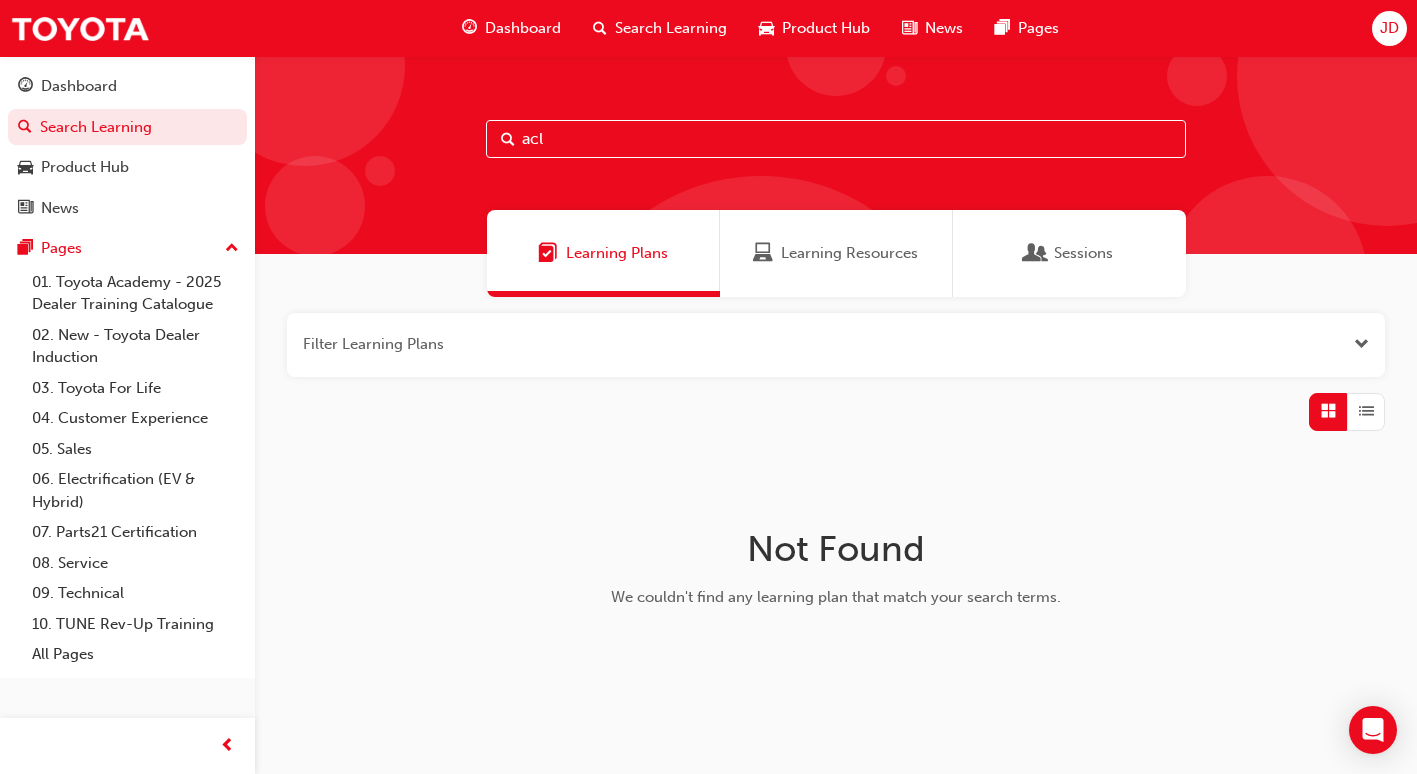 click on "Learning Resources" at bounding box center (836, 253) 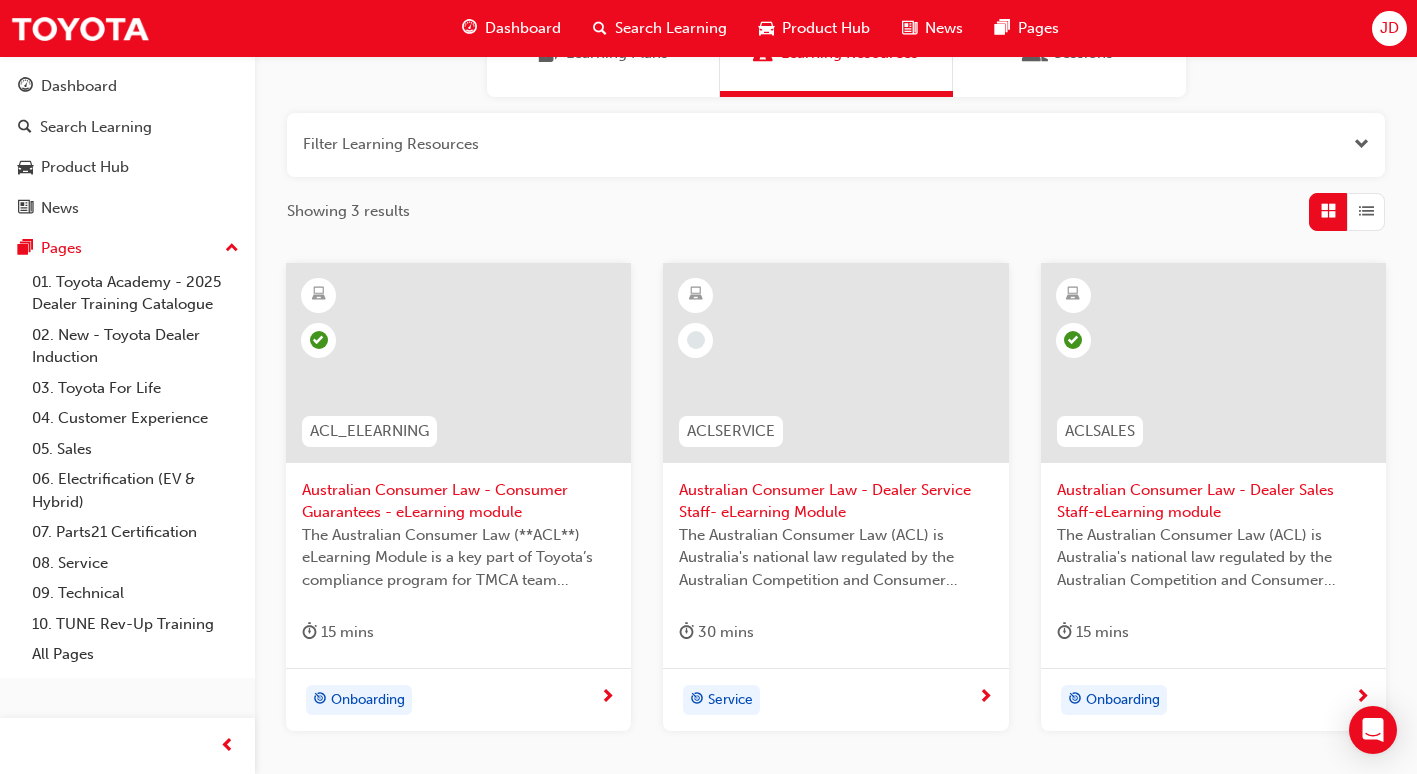 scroll, scrollTop: 300, scrollLeft: 0, axis: vertical 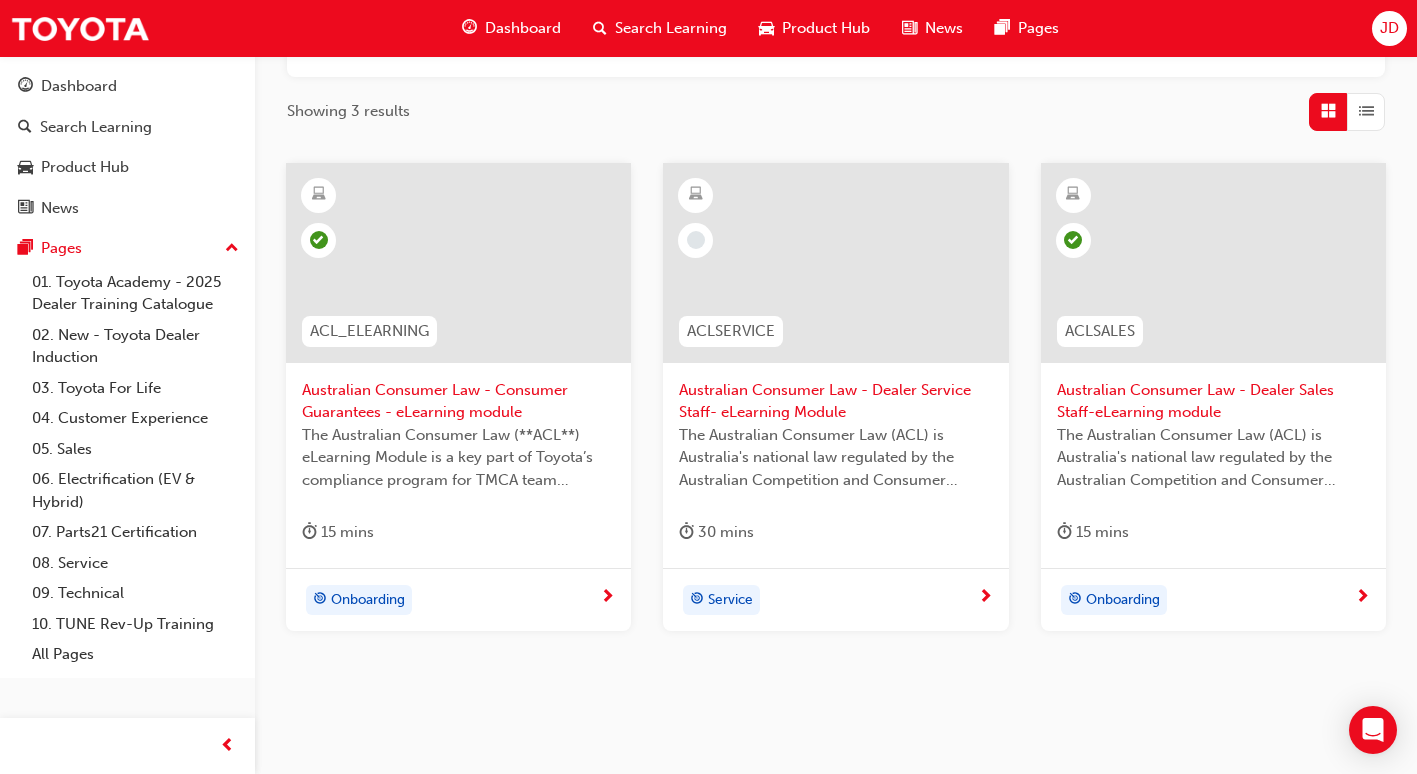 click on "Service" at bounding box center [730, 600] 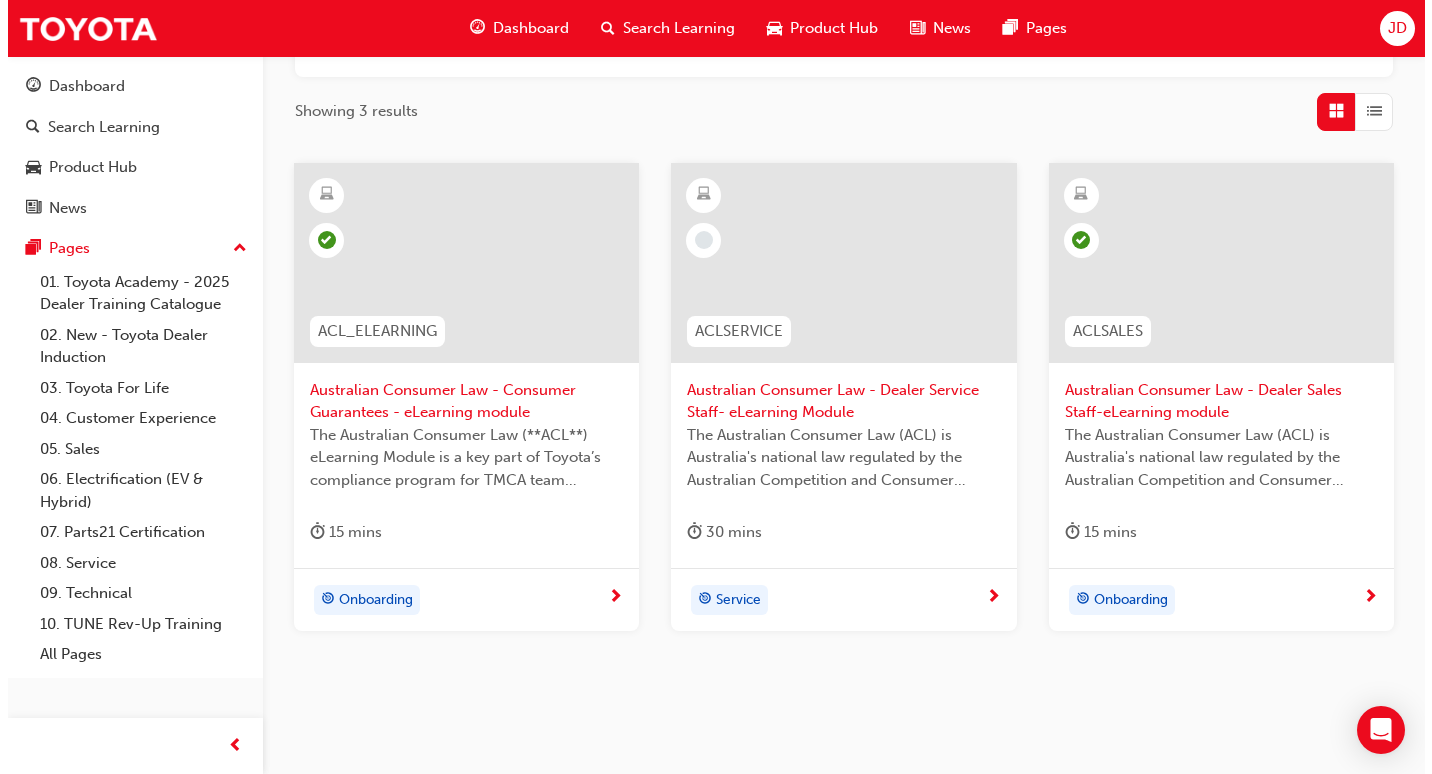 scroll, scrollTop: 0, scrollLeft: 0, axis: both 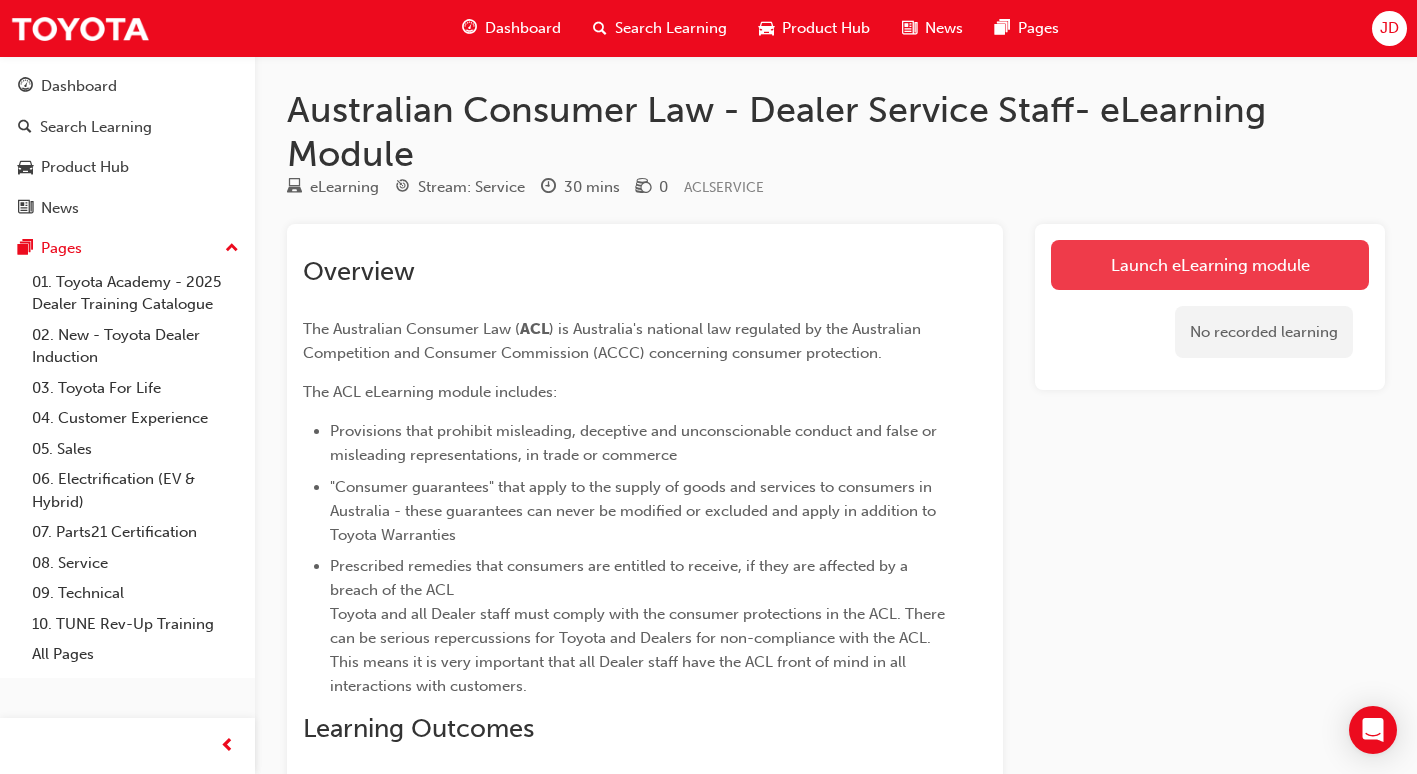 click on "Launch eLearning module" at bounding box center (1210, 265) 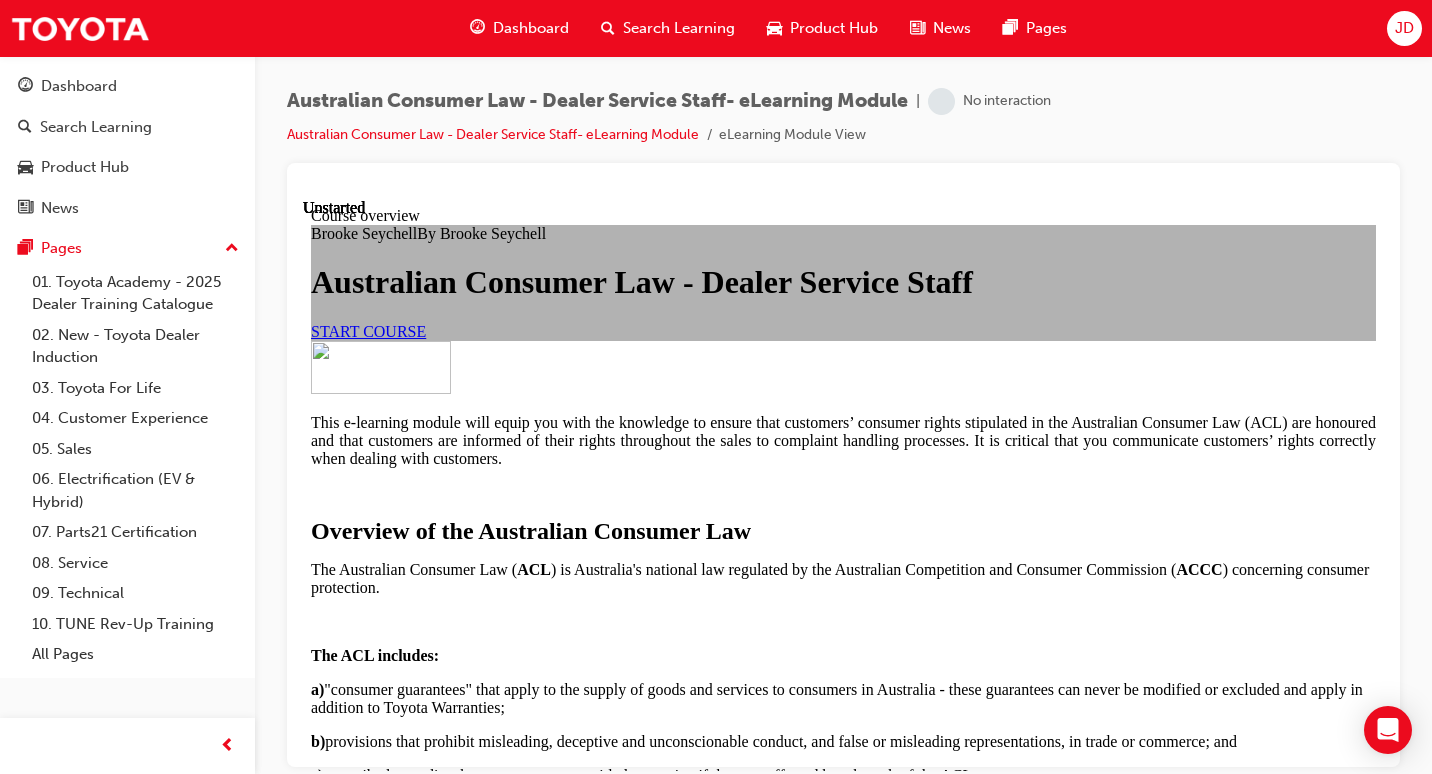 scroll, scrollTop: 0, scrollLeft: 0, axis: both 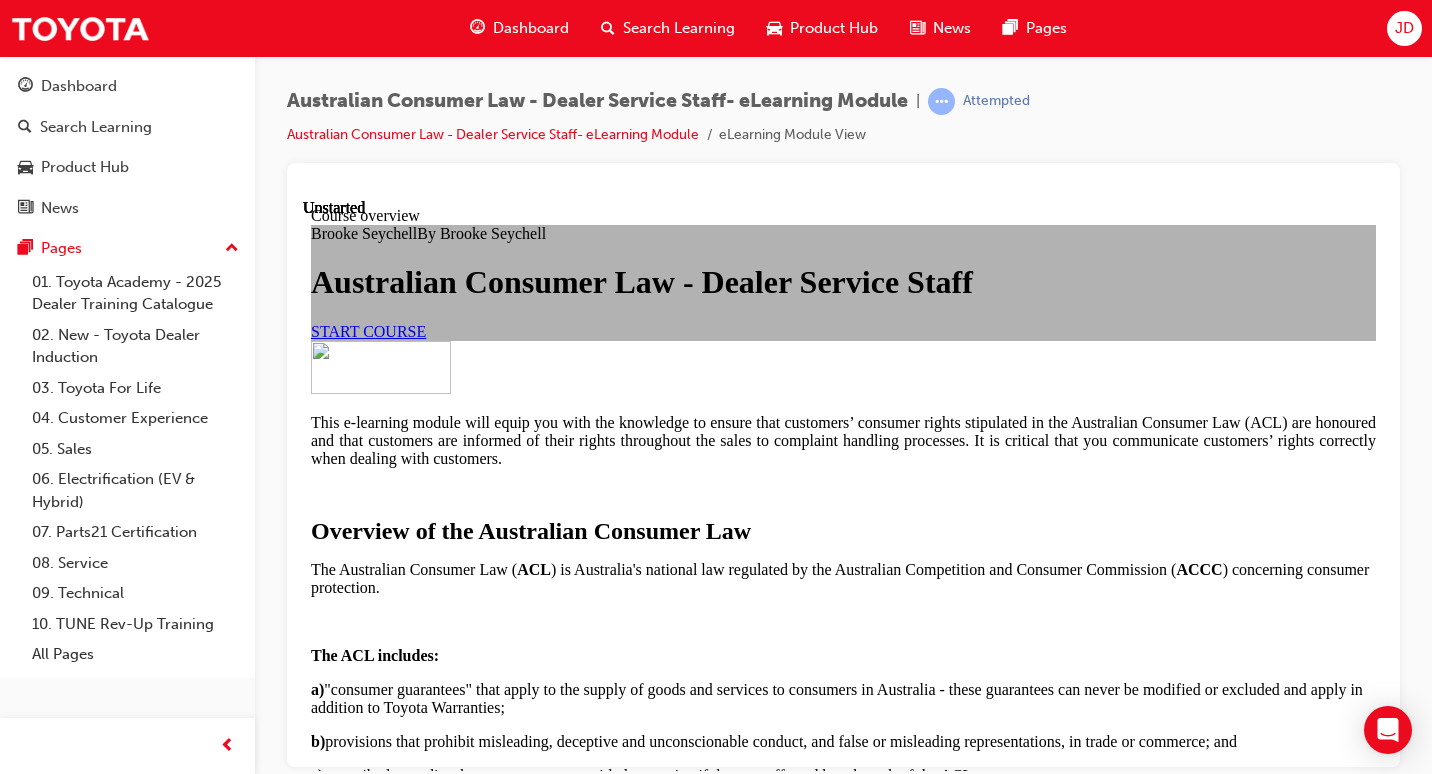 click on "START COURSE" at bounding box center [368, 330] 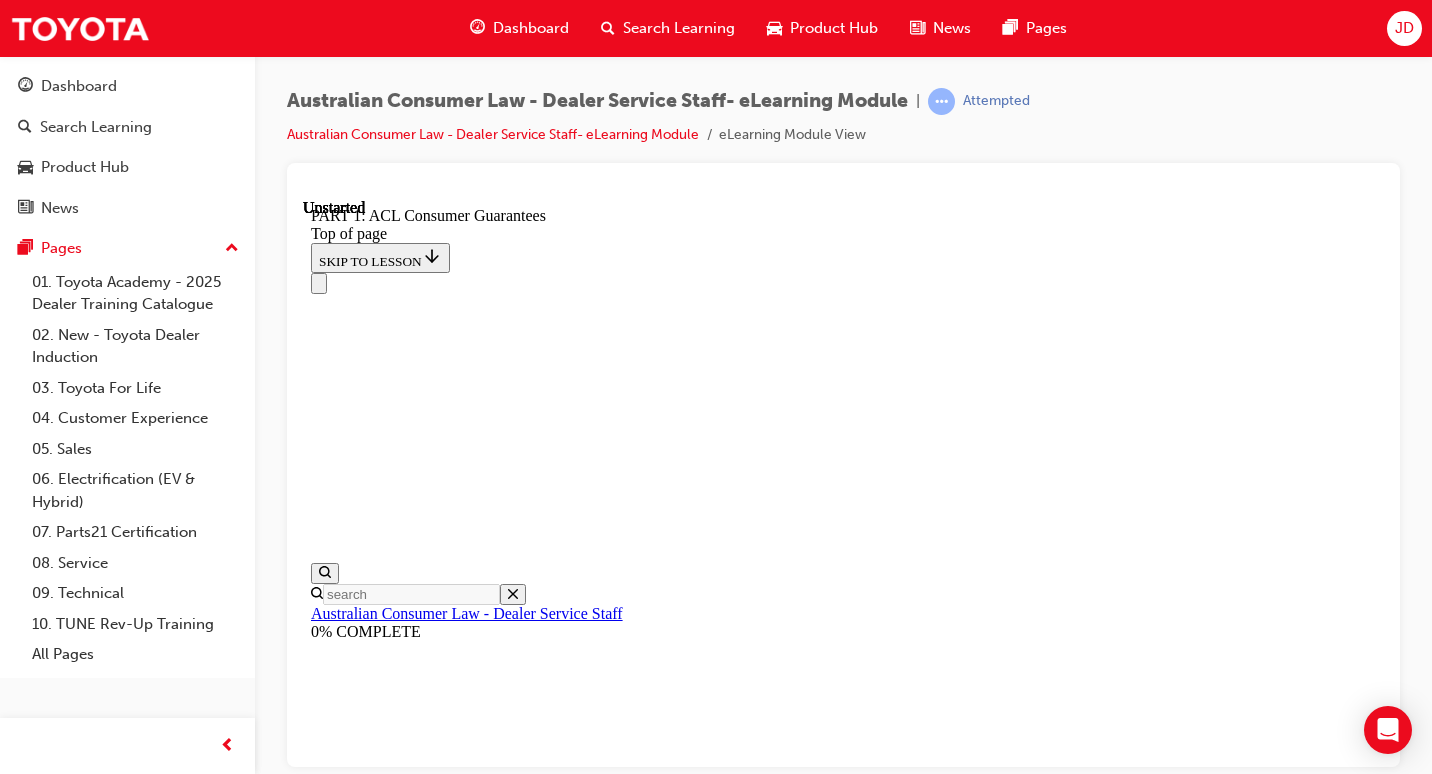 scroll, scrollTop: 362, scrollLeft: 0, axis: vertical 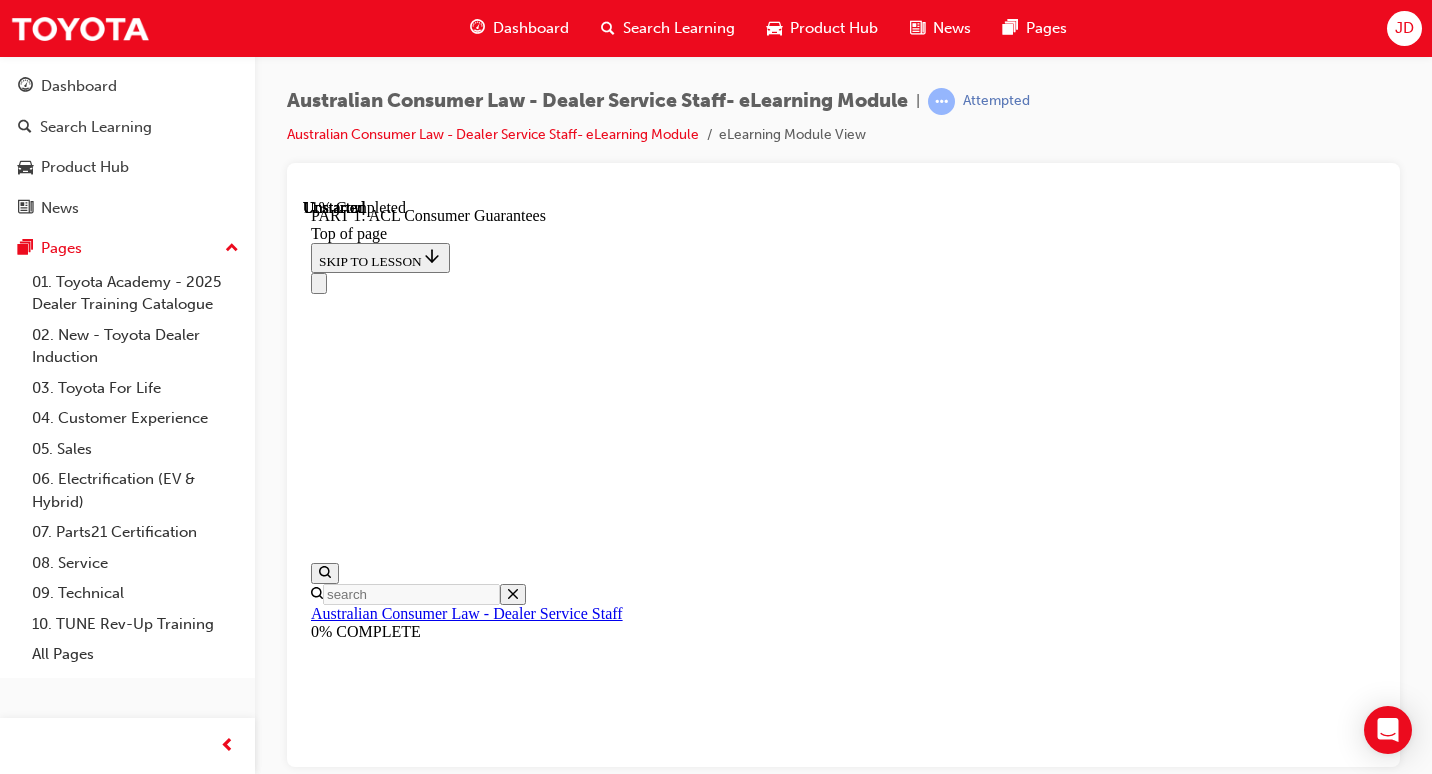 click on "CONTINUE" at bounding box center (354, 9310) 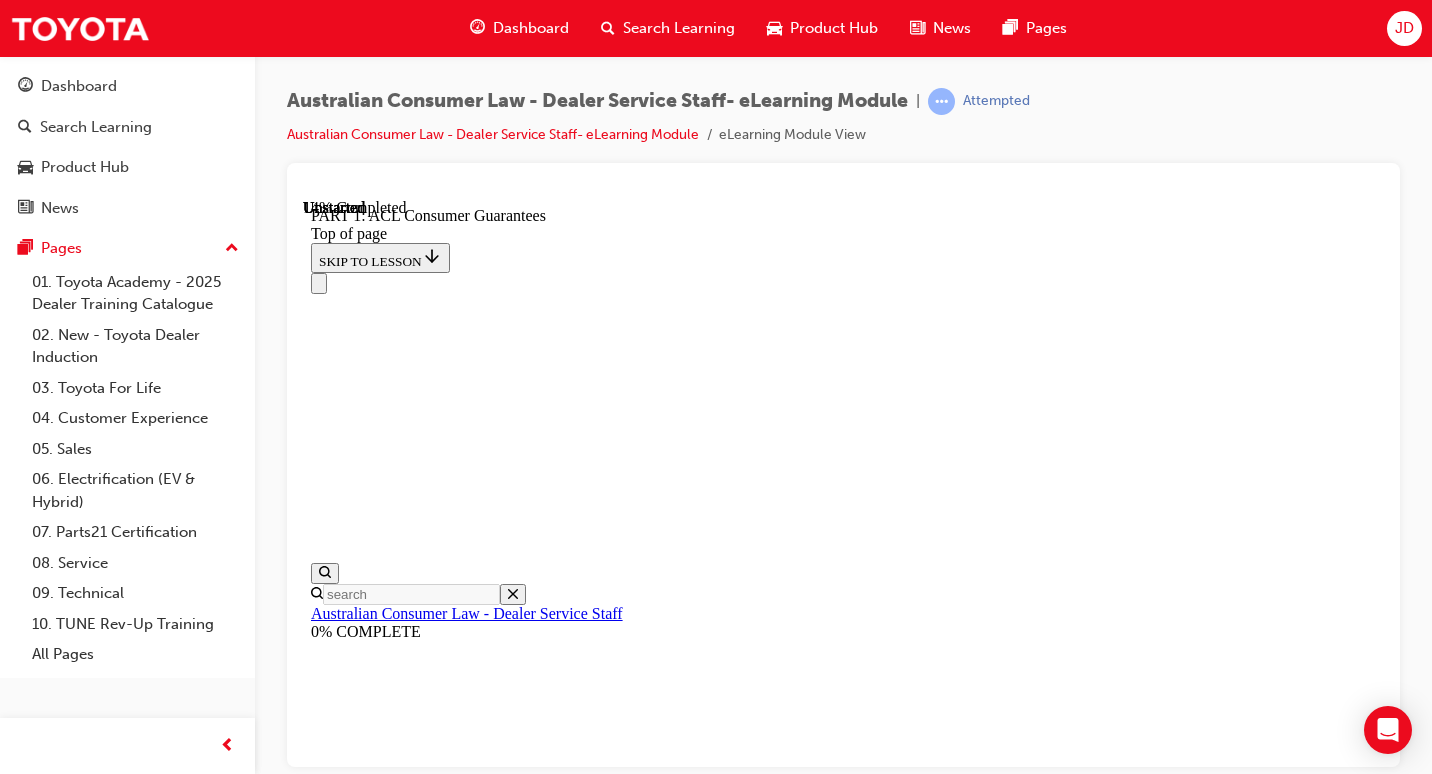 scroll, scrollTop: 3400, scrollLeft: 0, axis: vertical 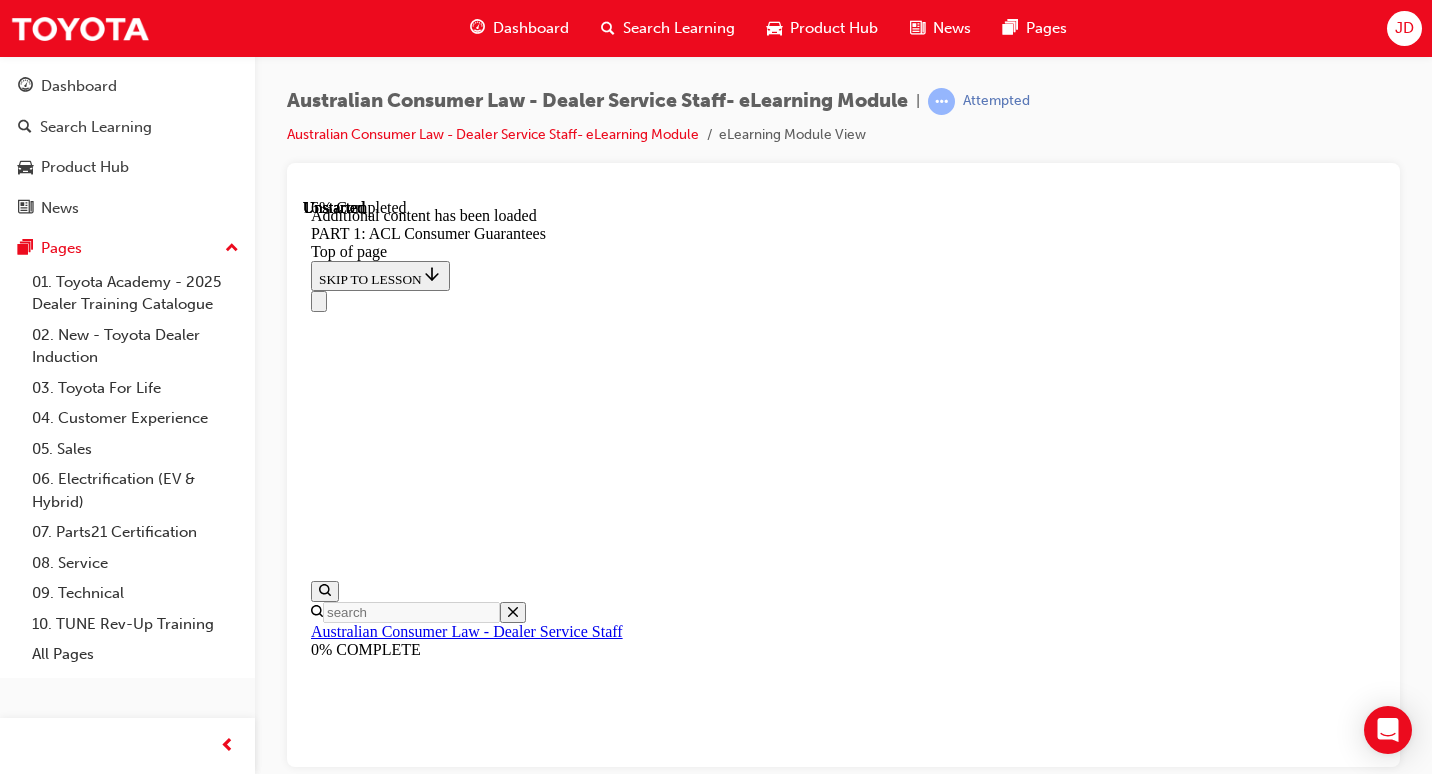 click on "START" at bounding box center [339, 9616] 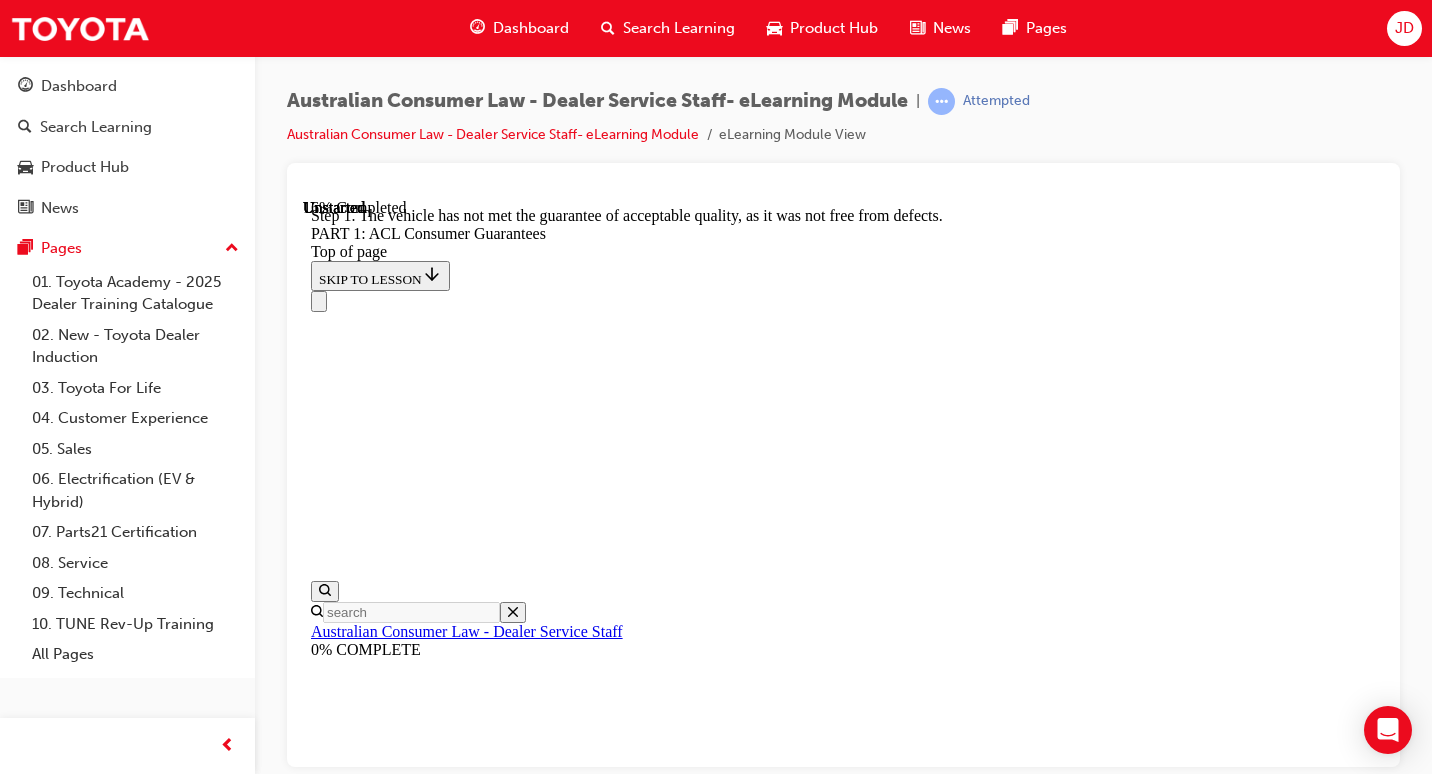 click on "2" at bounding box center (362, 9775) 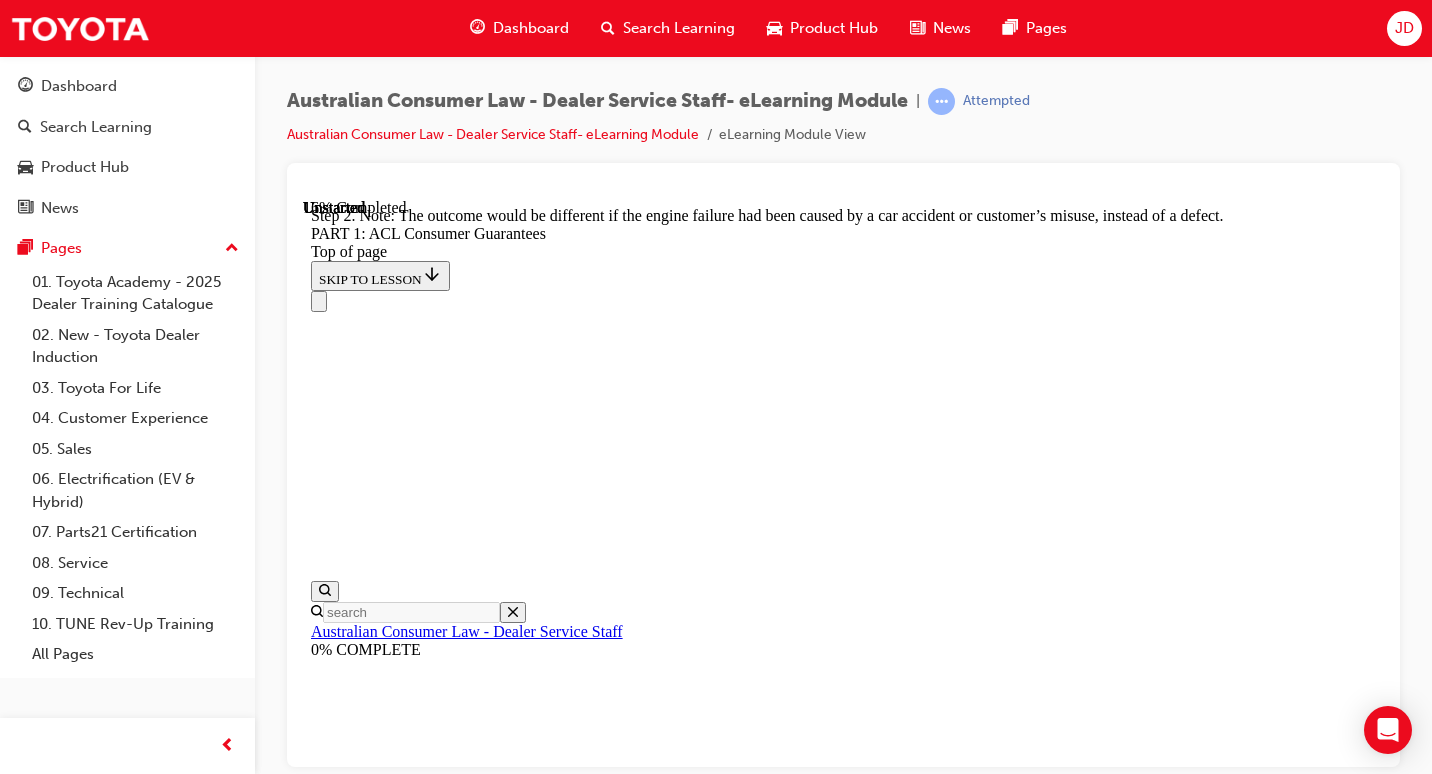 click at bounding box center (335, 9460) 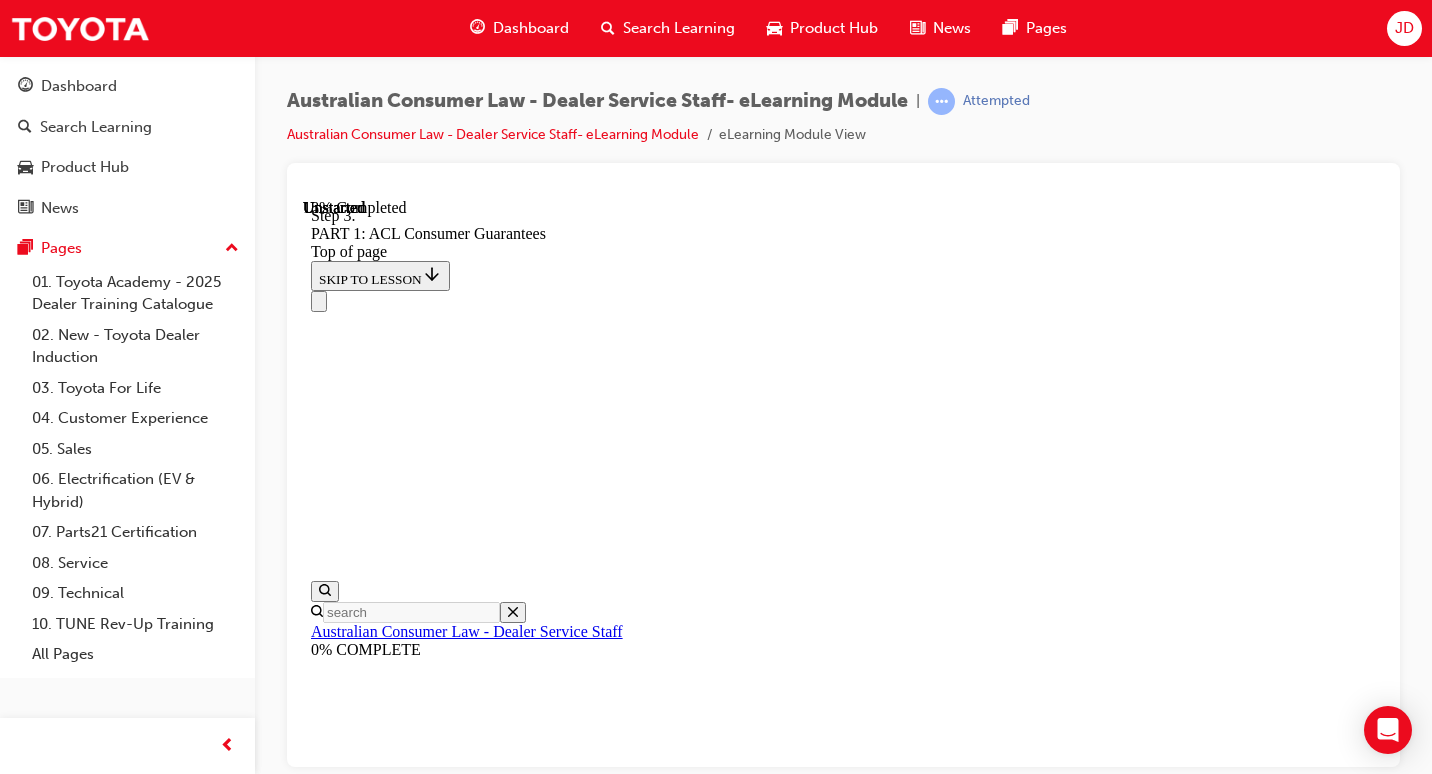 scroll, scrollTop: 4002, scrollLeft: 0, axis: vertical 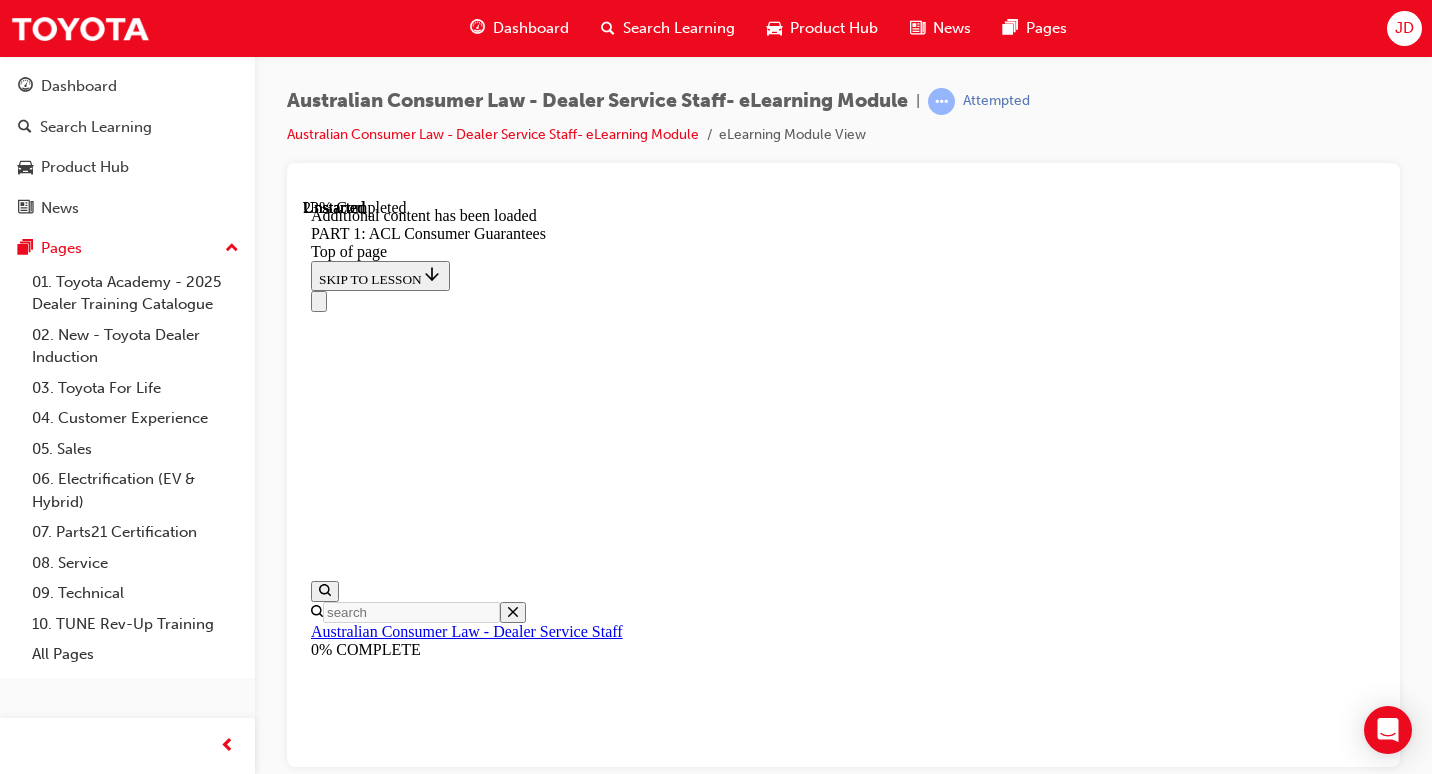 click on "CONTINUE" at bounding box center (354, 10688) 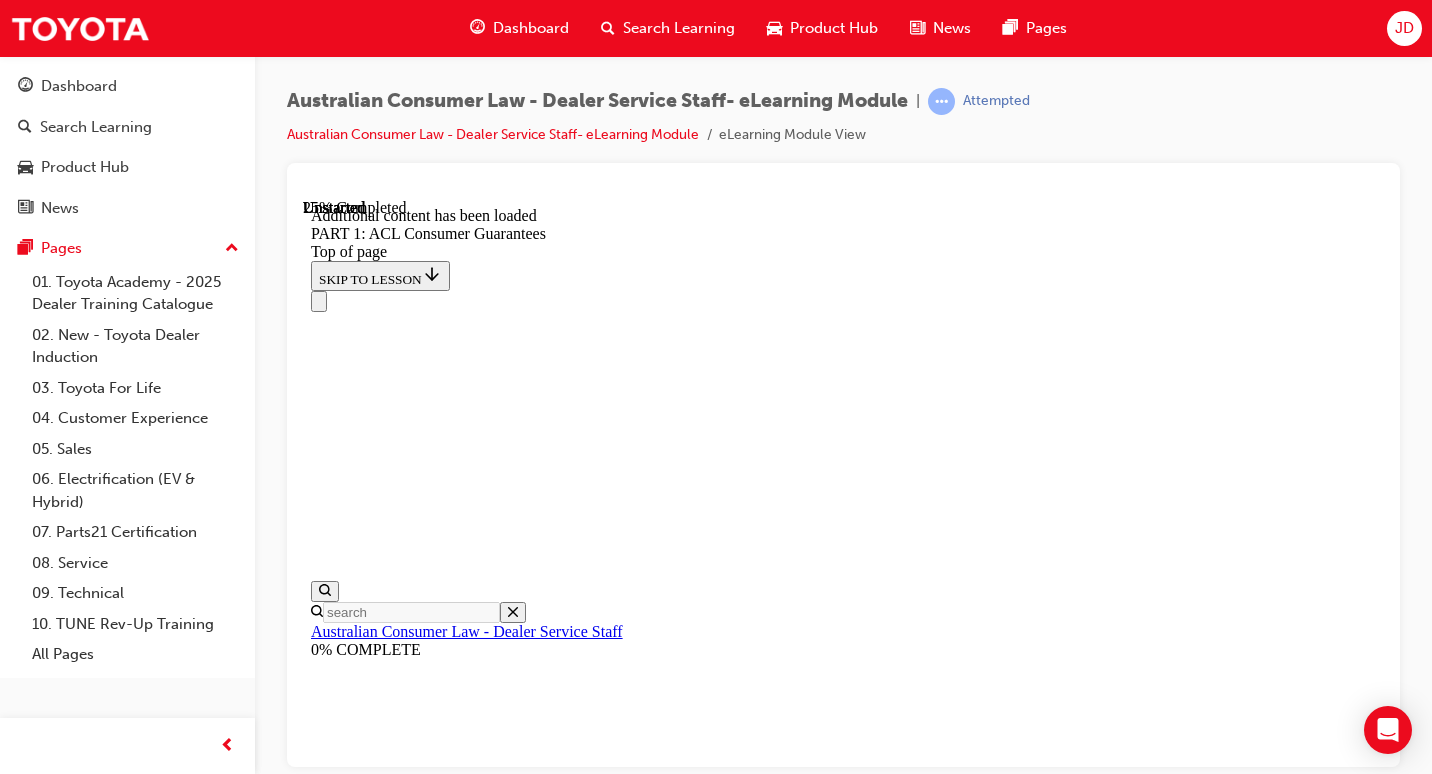 scroll, scrollTop: 5653, scrollLeft: 0, axis: vertical 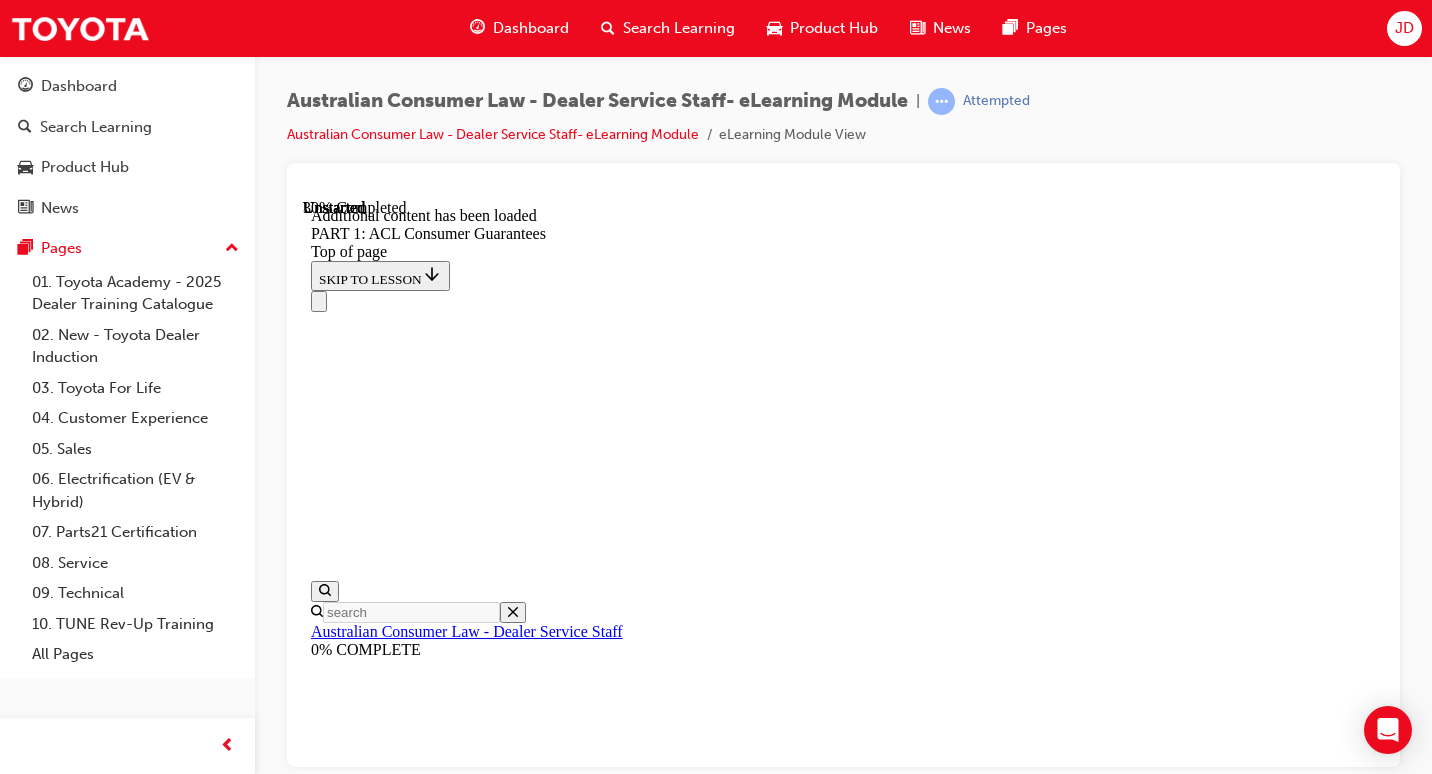 click on "Complete the content above before moving on." at bounding box center [444, 10994] 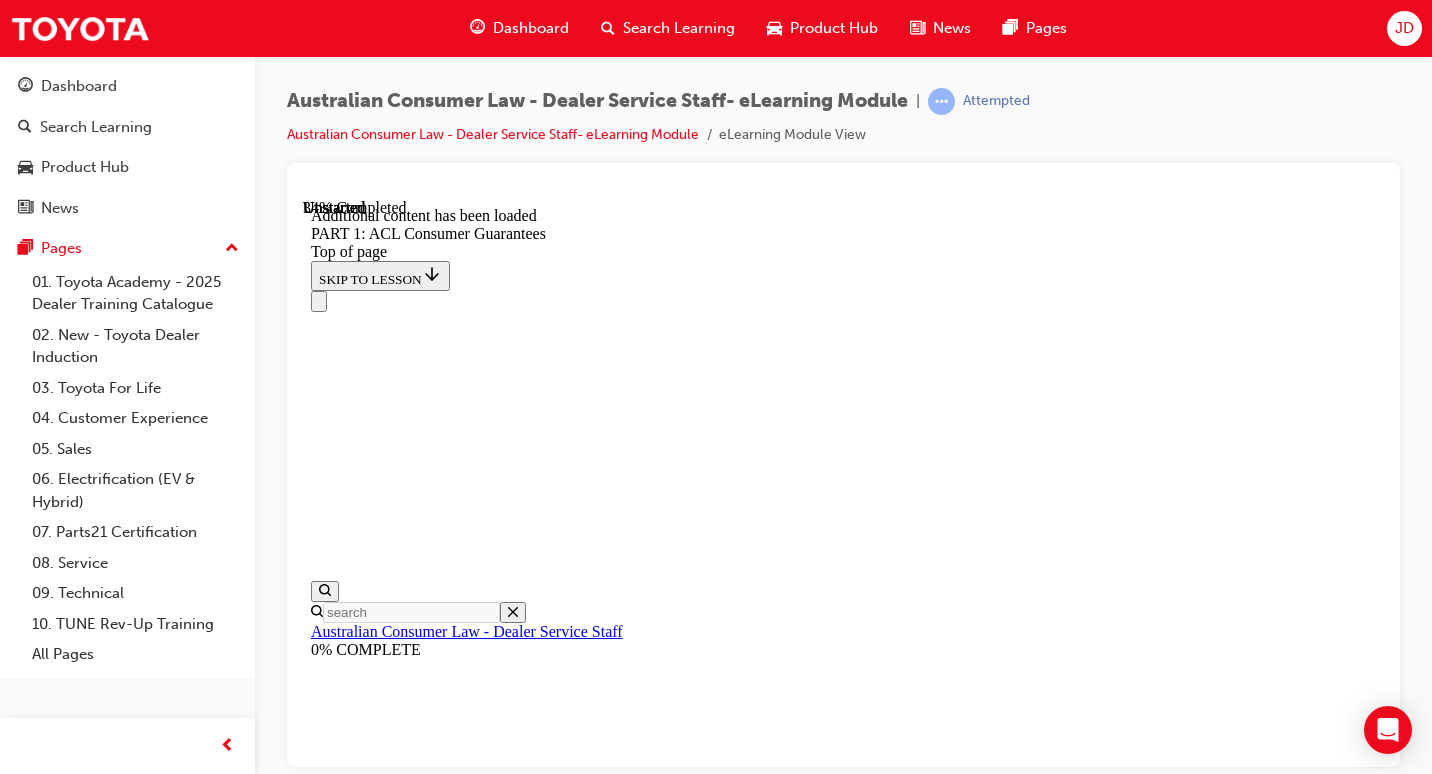 scroll, scrollTop: 6782, scrollLeft: 0, axis: vertical 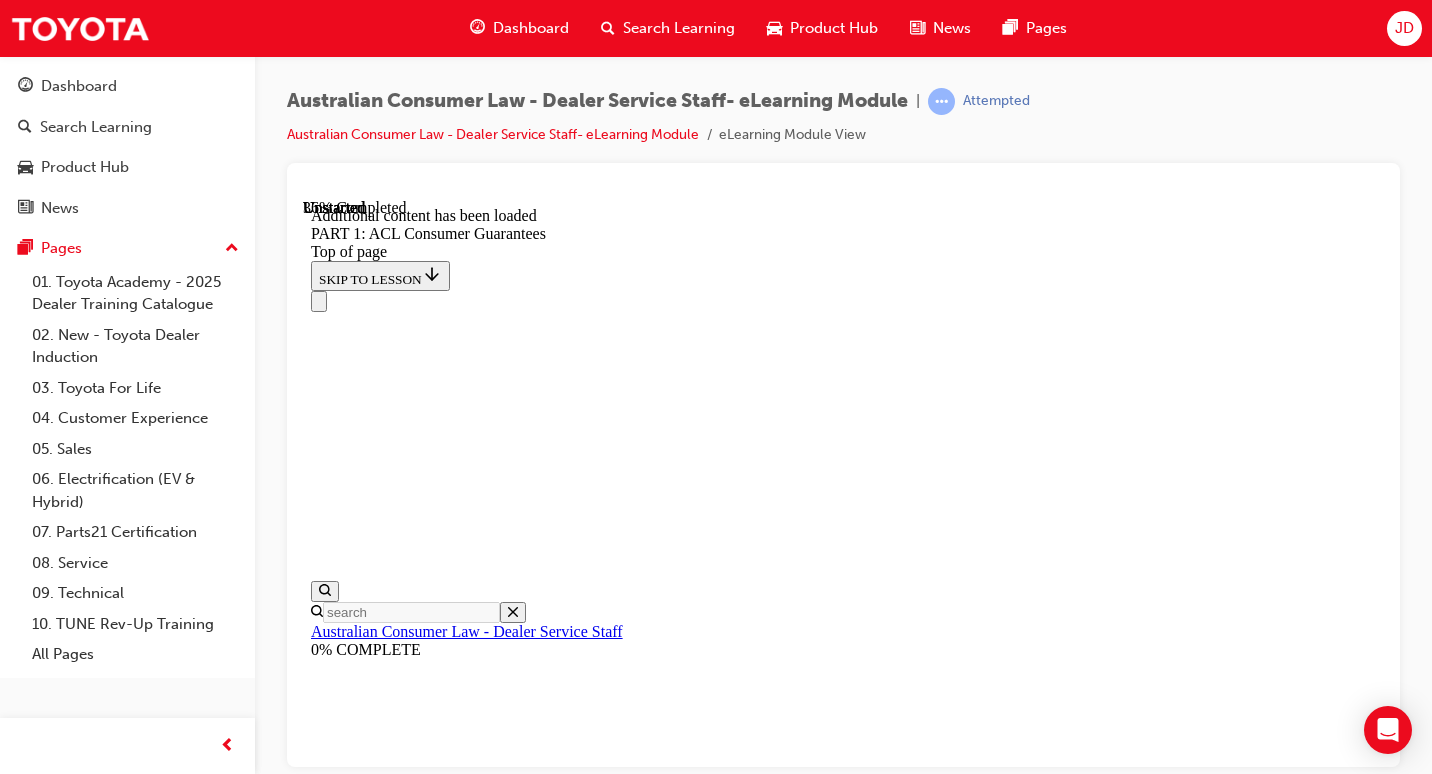 click on "Complete the content above before moving on." at bounding box center [444, 11488] 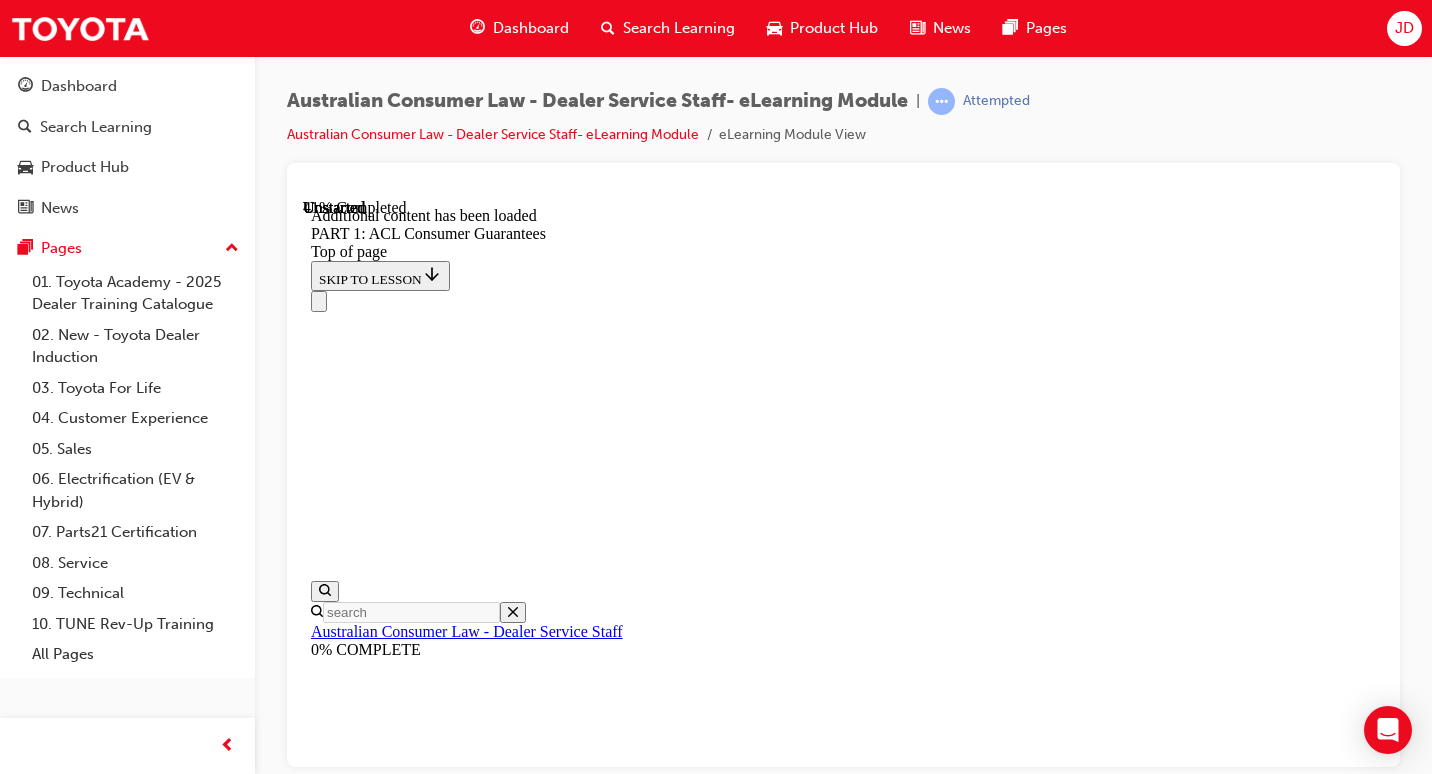 click on "CONTINUE" at bounding box center [354, 12334] 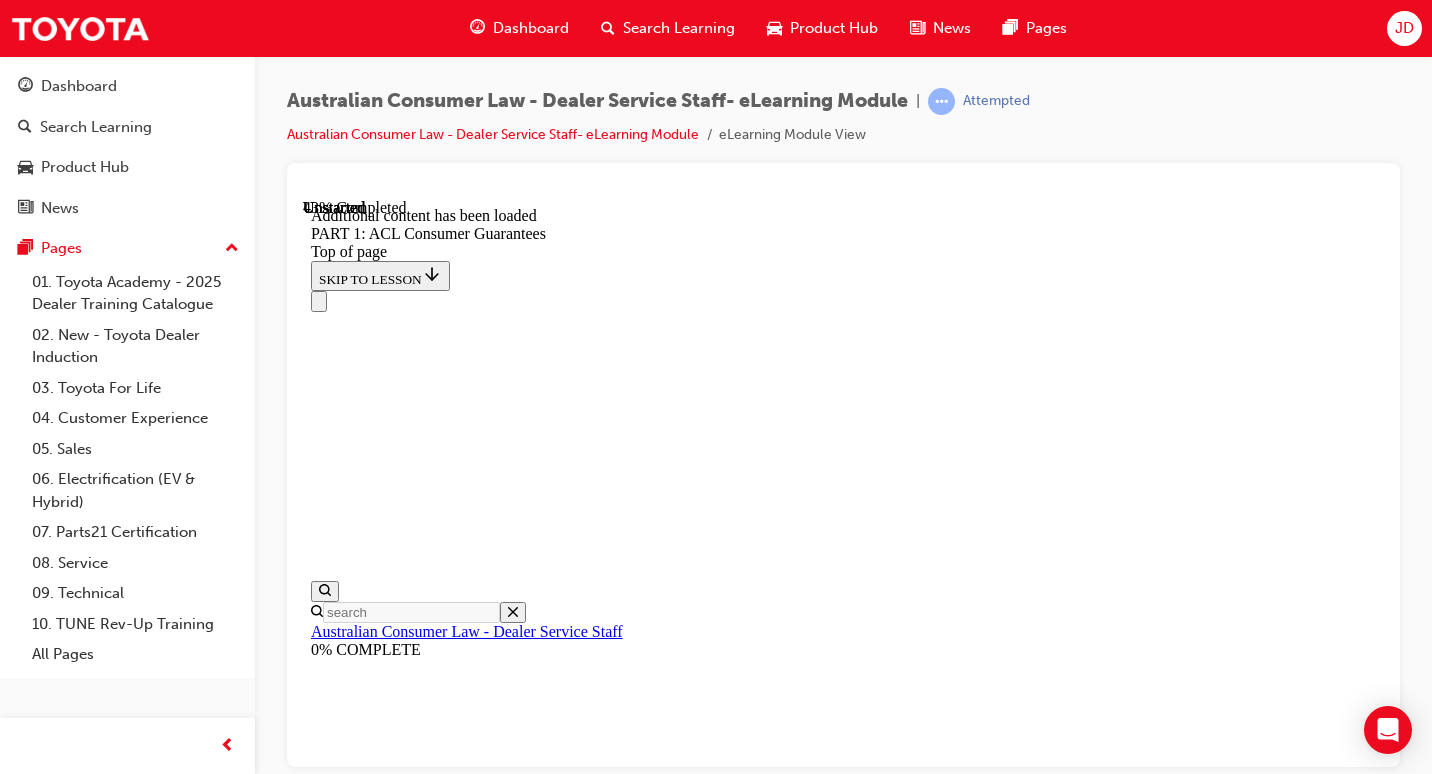 scroll, scrollTop: 8568, scrollLeft: 0, axis: vertical 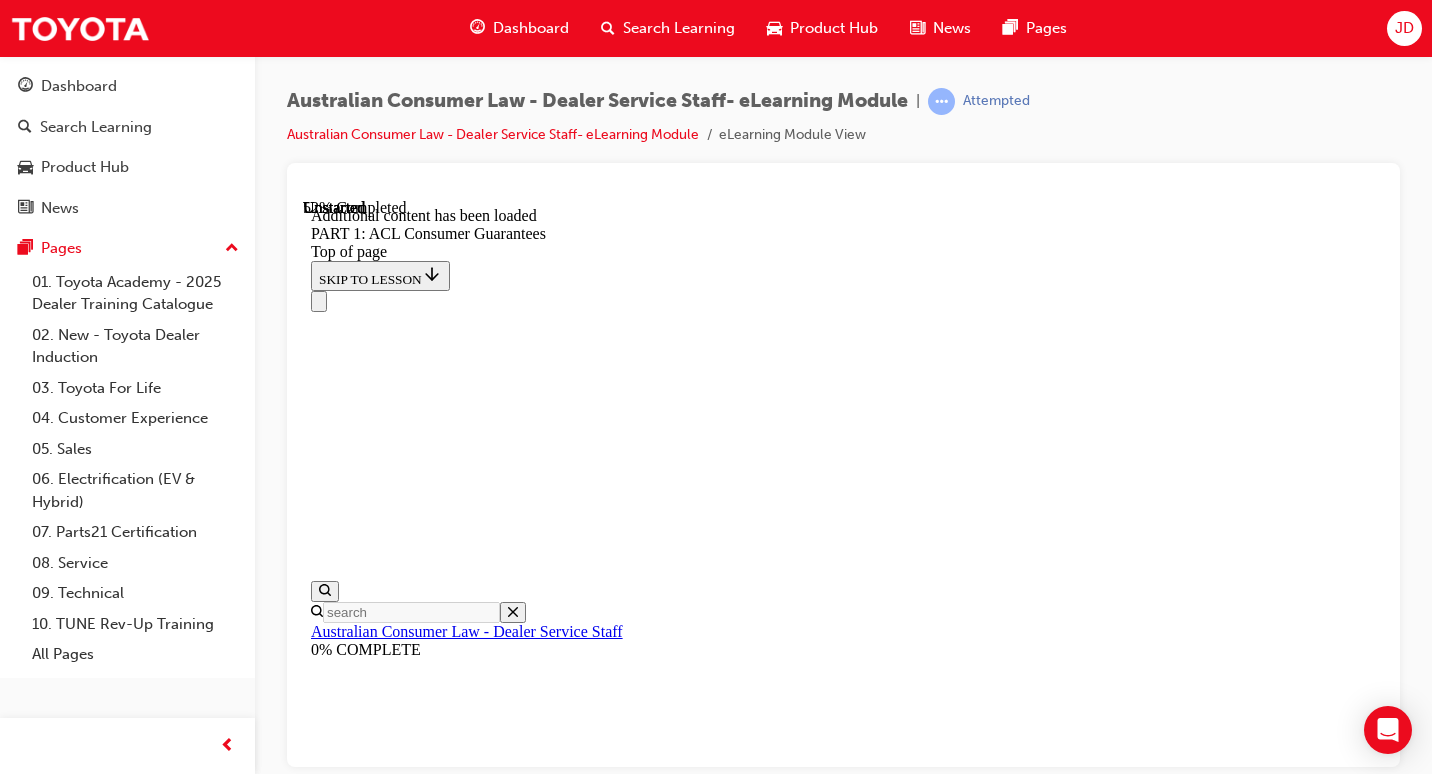 click on "START" at bounding box center (339, 13124) 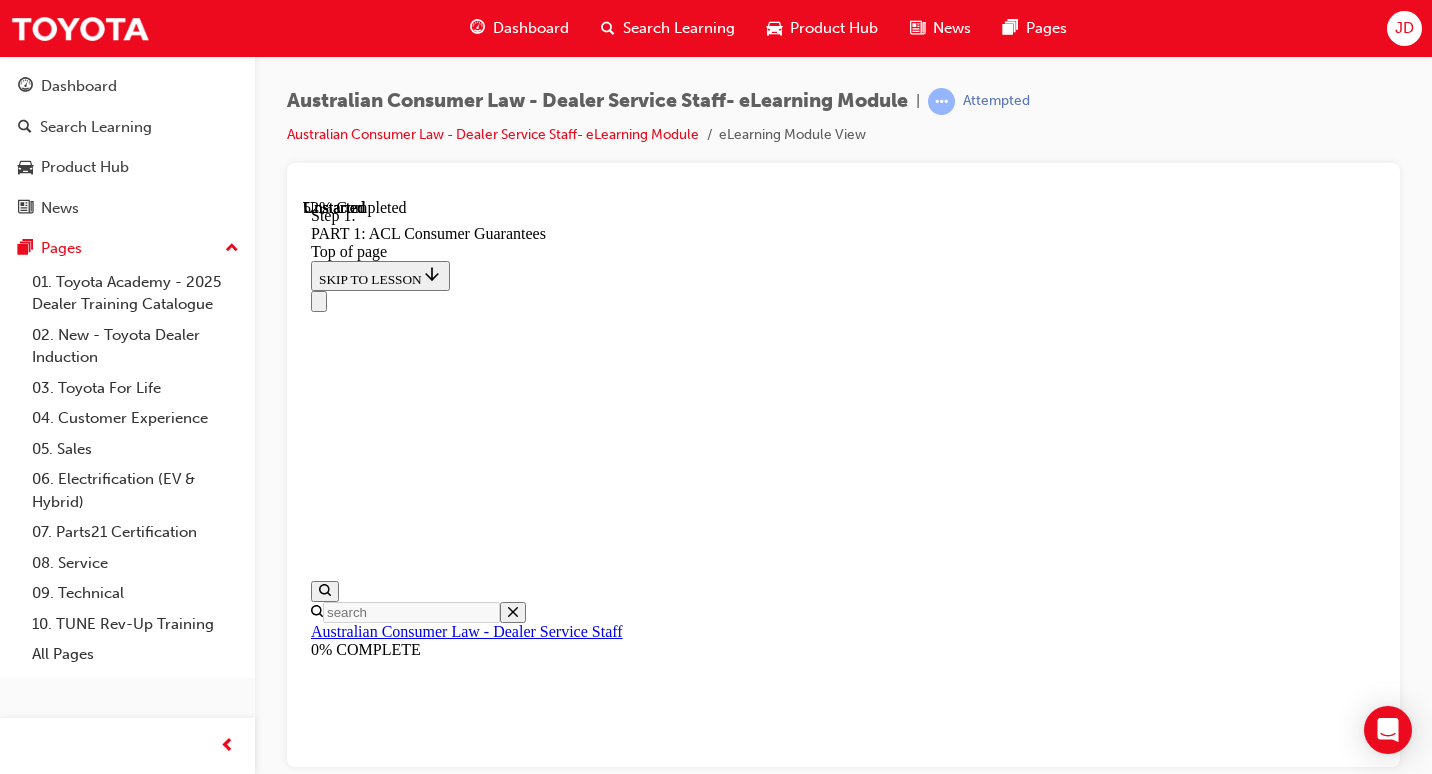 scroll, scrollTop: 9770, scrollLeft: 0, axis: vertical 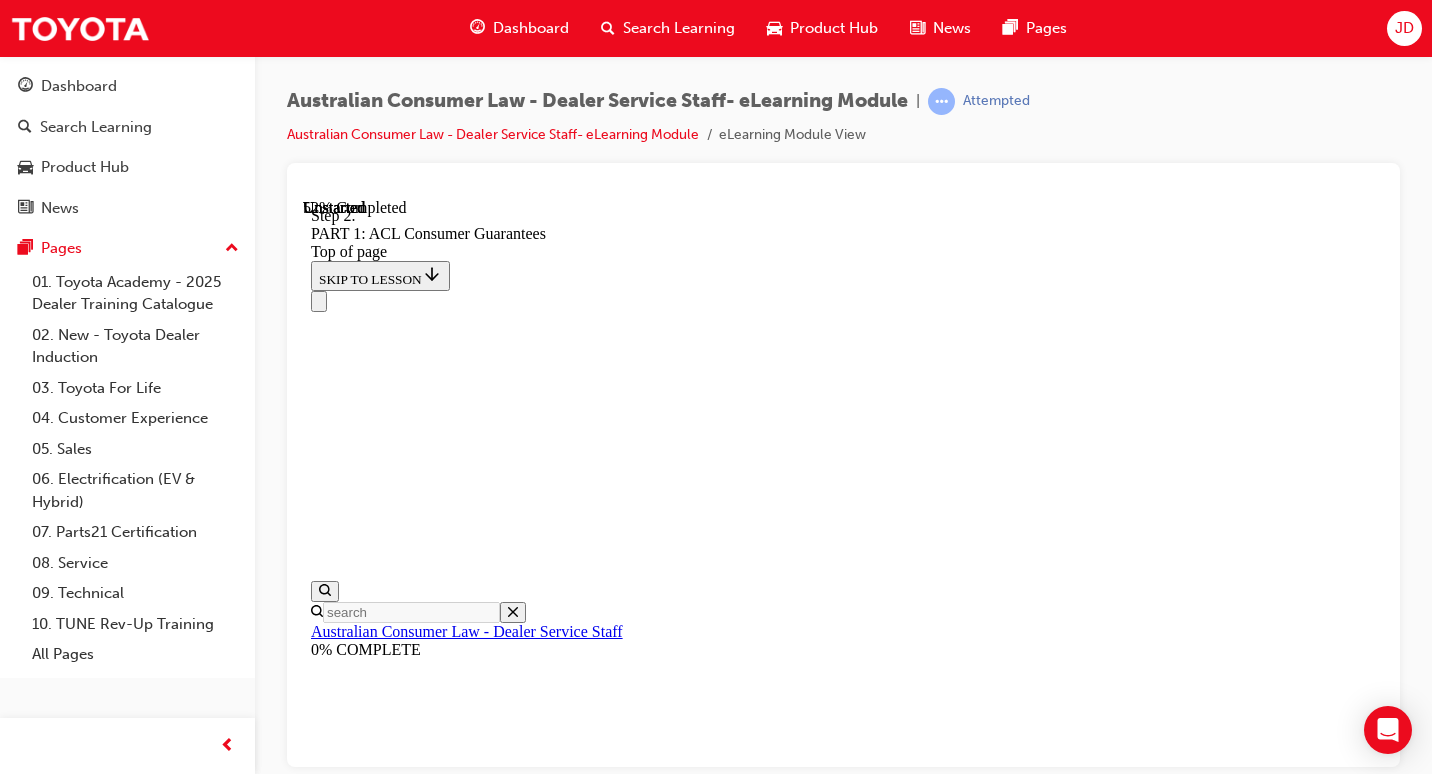 click on "Dealer’s Right of Indemnity  Where a Dealer (as the supplier) is liable for a breach of the consumer guarantees, the Dealer has a right of indemnity against the manufacturer (Toyota) to recover its losses, if the breach is one of the following: START Step 1 a) a breach of the guarantee of acceptable quality, where this is due to a manufacturing defect;  1 2 3 Step 2 b) a breach of the guarantee of fitness for a disclosed purpose, where the intended purpose was disclosed to TMCA (the indemnity will not apply where a customer has made a purpose known to the Dealer only); or  1 2 3 Step 3 c) the vehicle failing to match a description given by Toyota (the indemnity will not apply where the Dealer has made a statement to the customer about the vehicle which the vehicle does not match). 1 2 3 START AGAIN 1 2 3" at bounding box center (843, 13147) 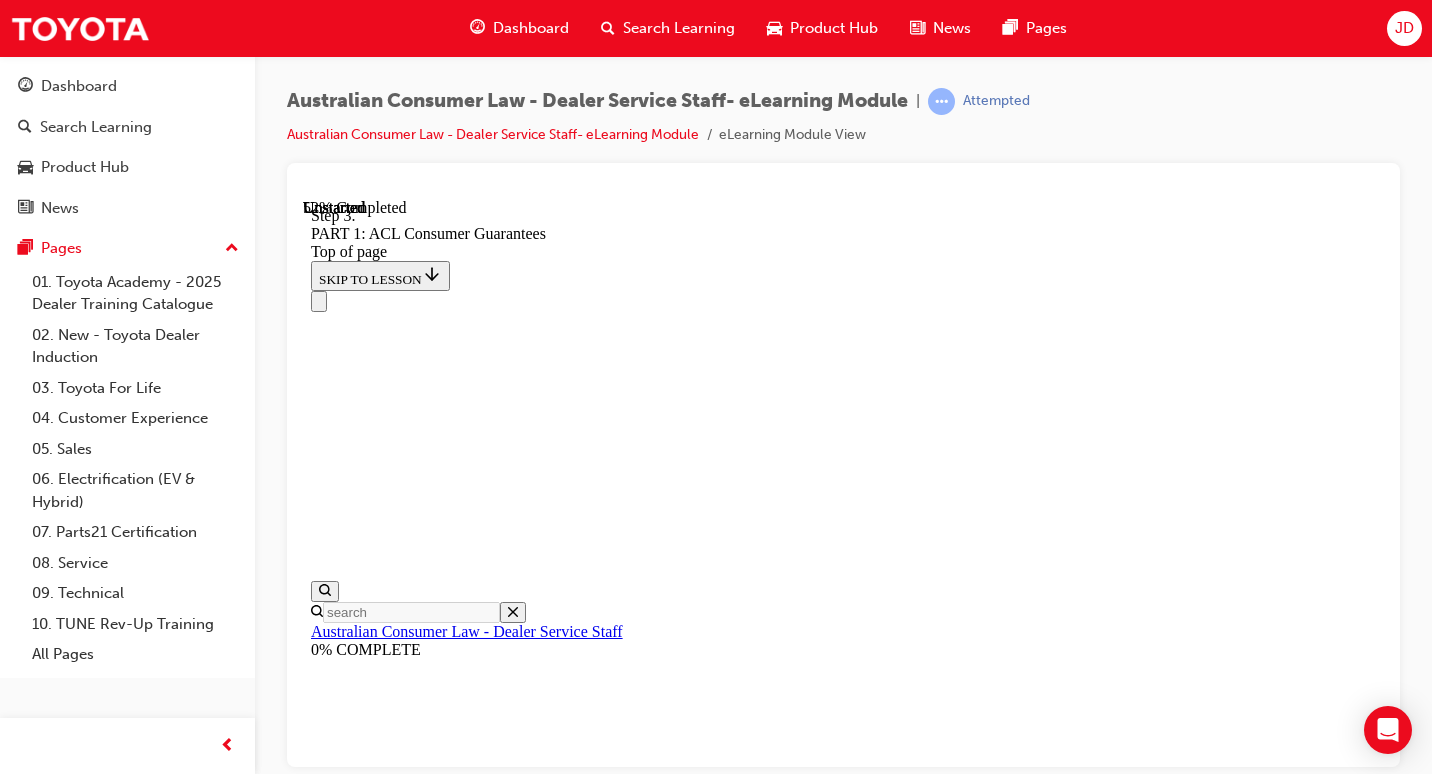 click 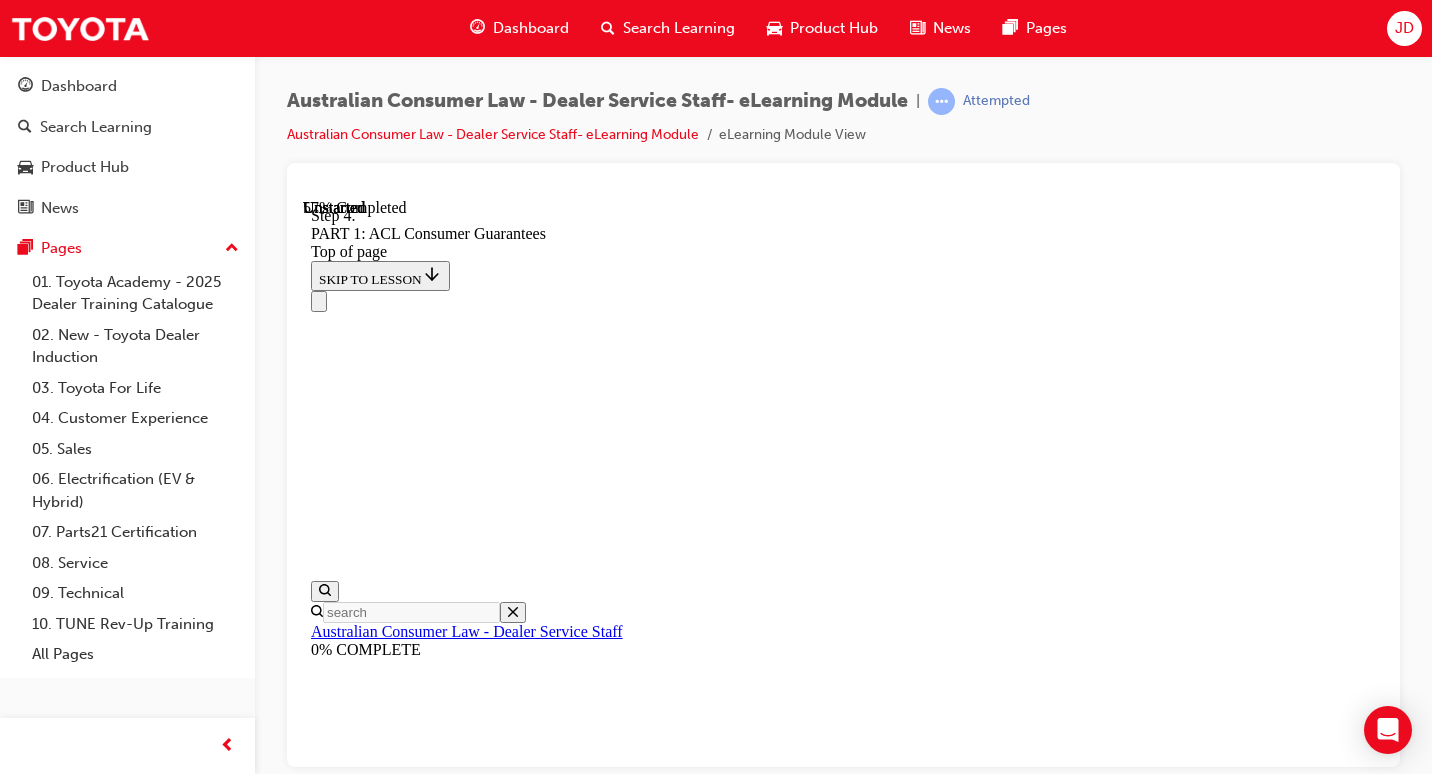 scroll, scrollTop: 10970, scrollLeft: 0, axis: vertical 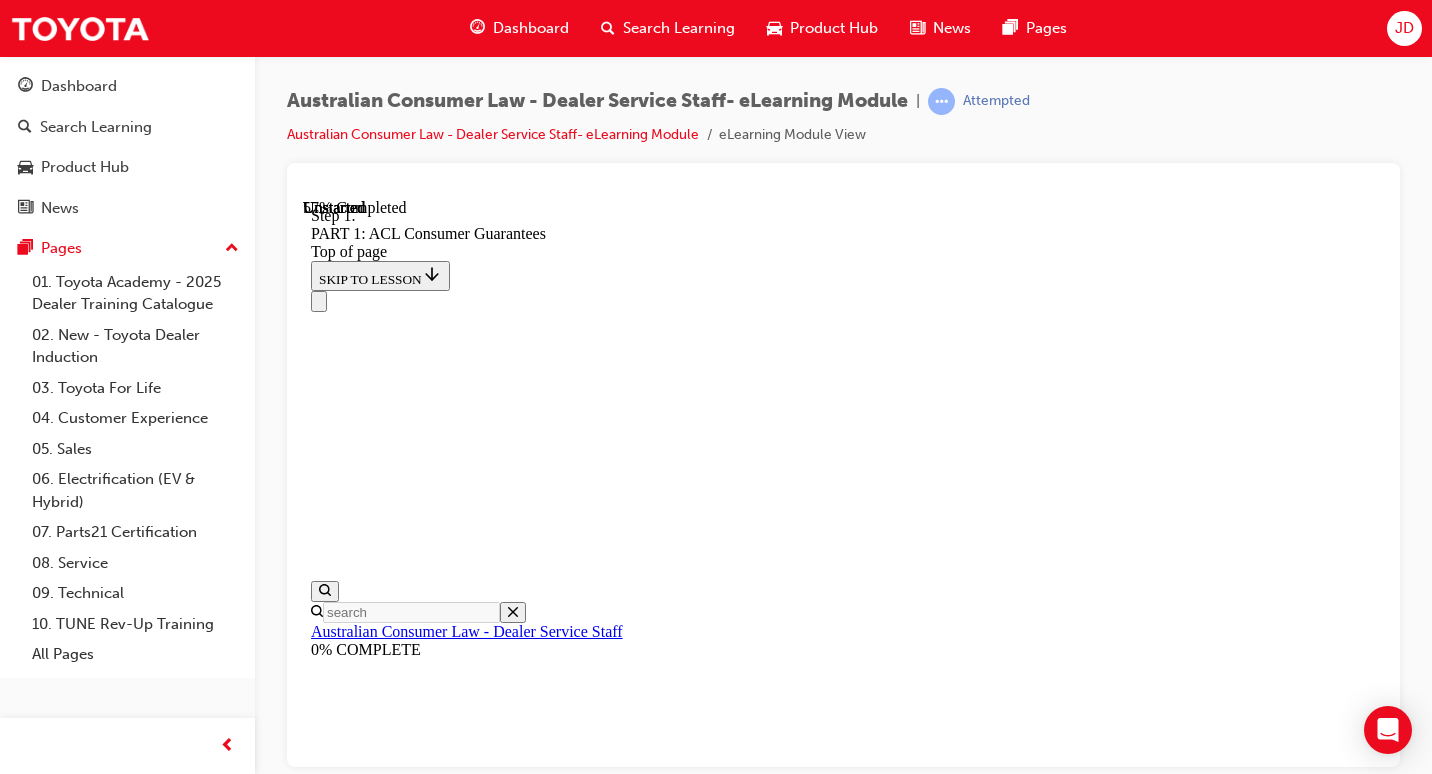 click 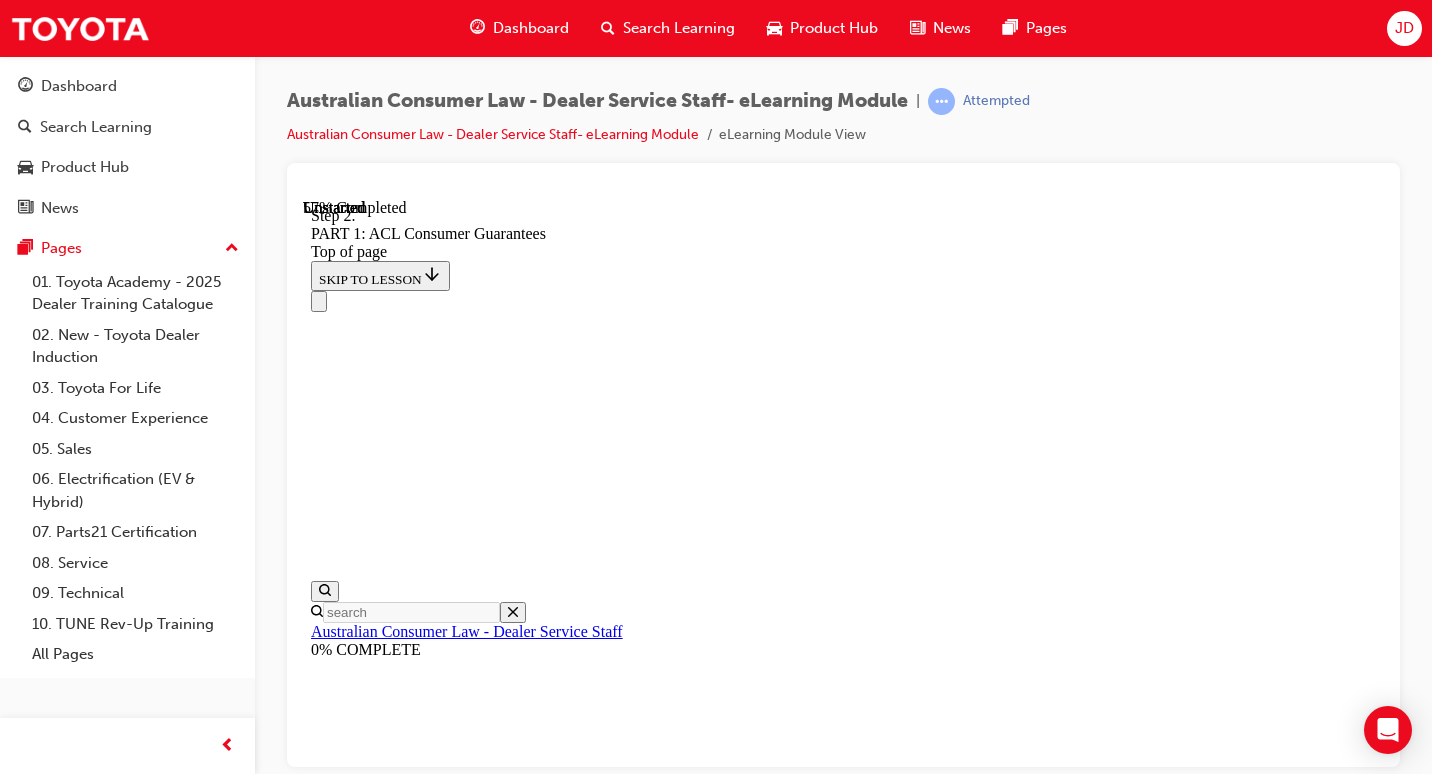 click at bounding box center [335, 13718] 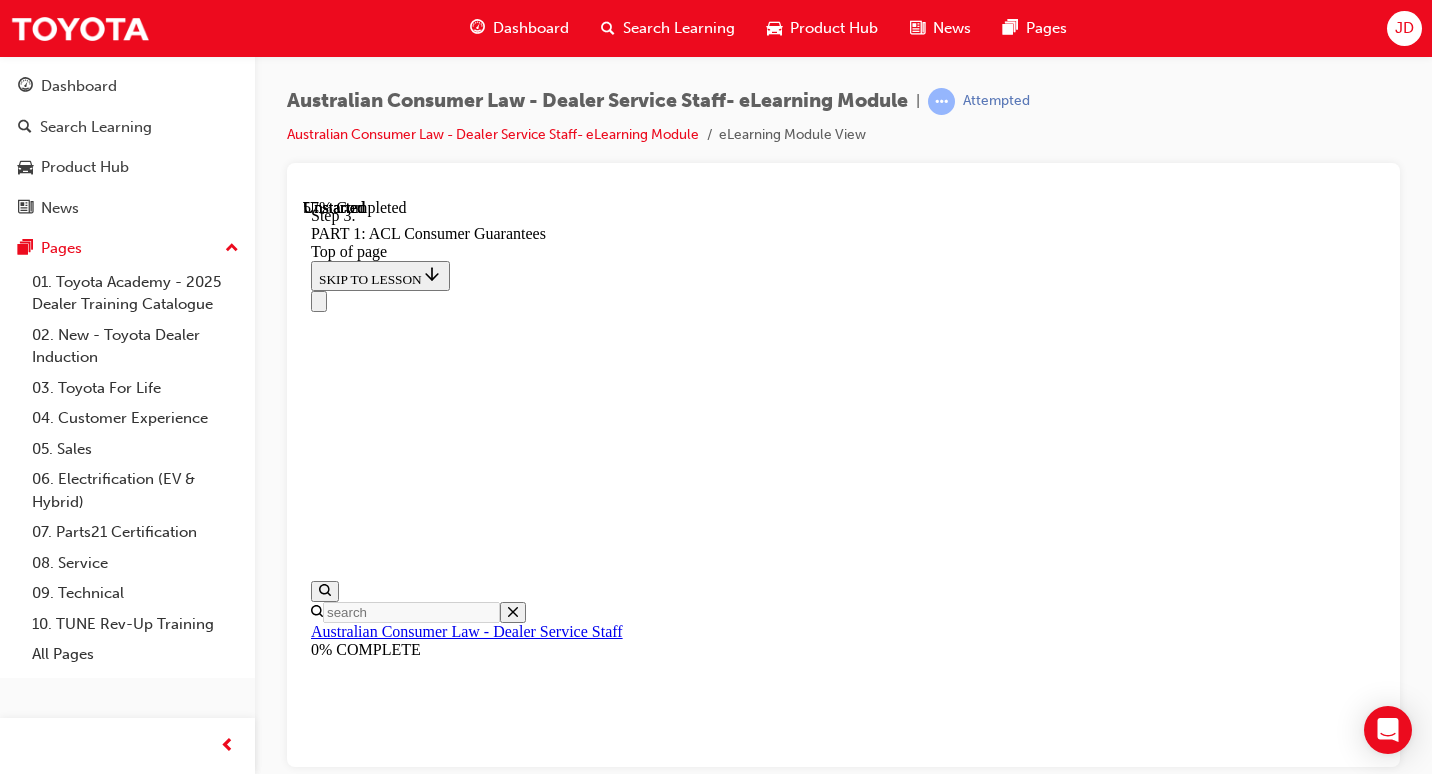 click at bounding box center [335, 13718] 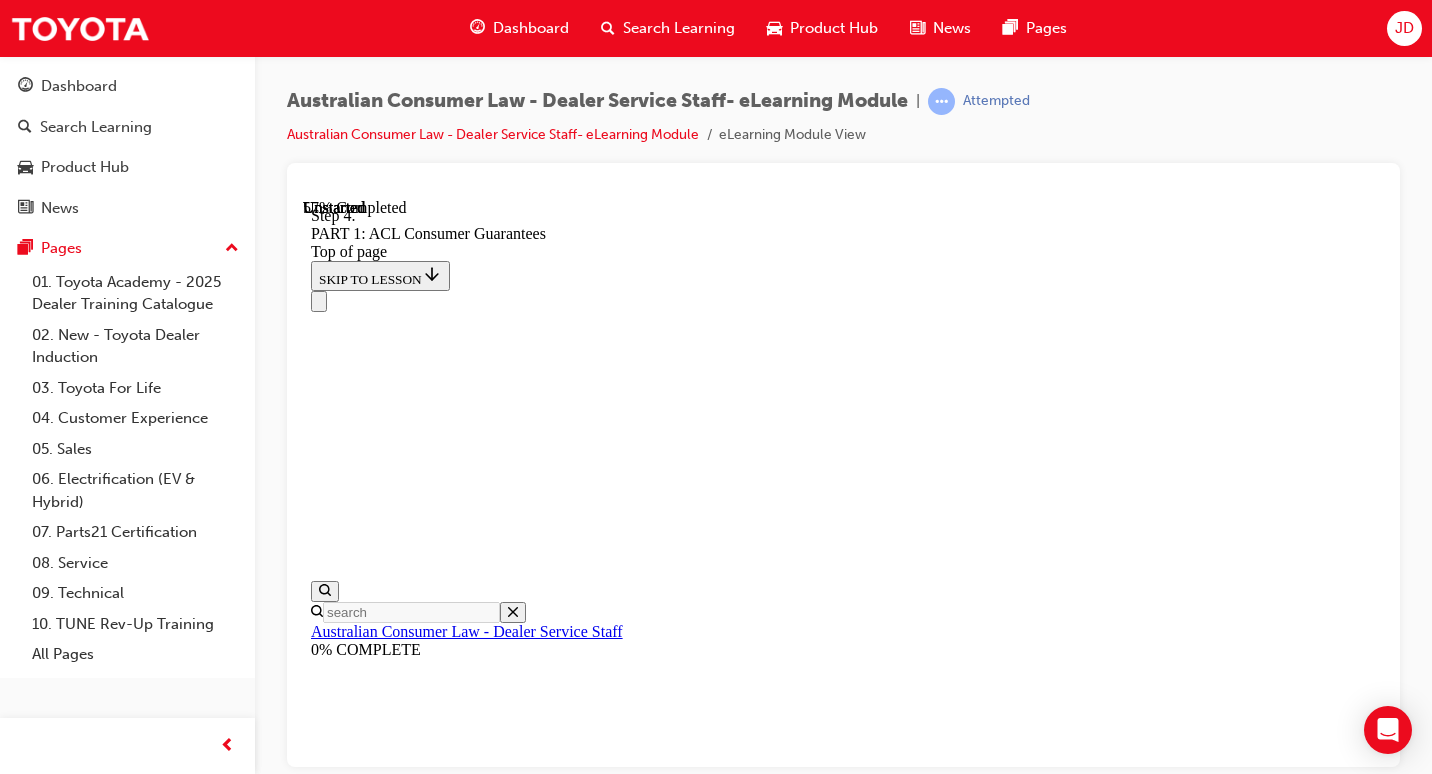 click at bounding box center (335, 13718) 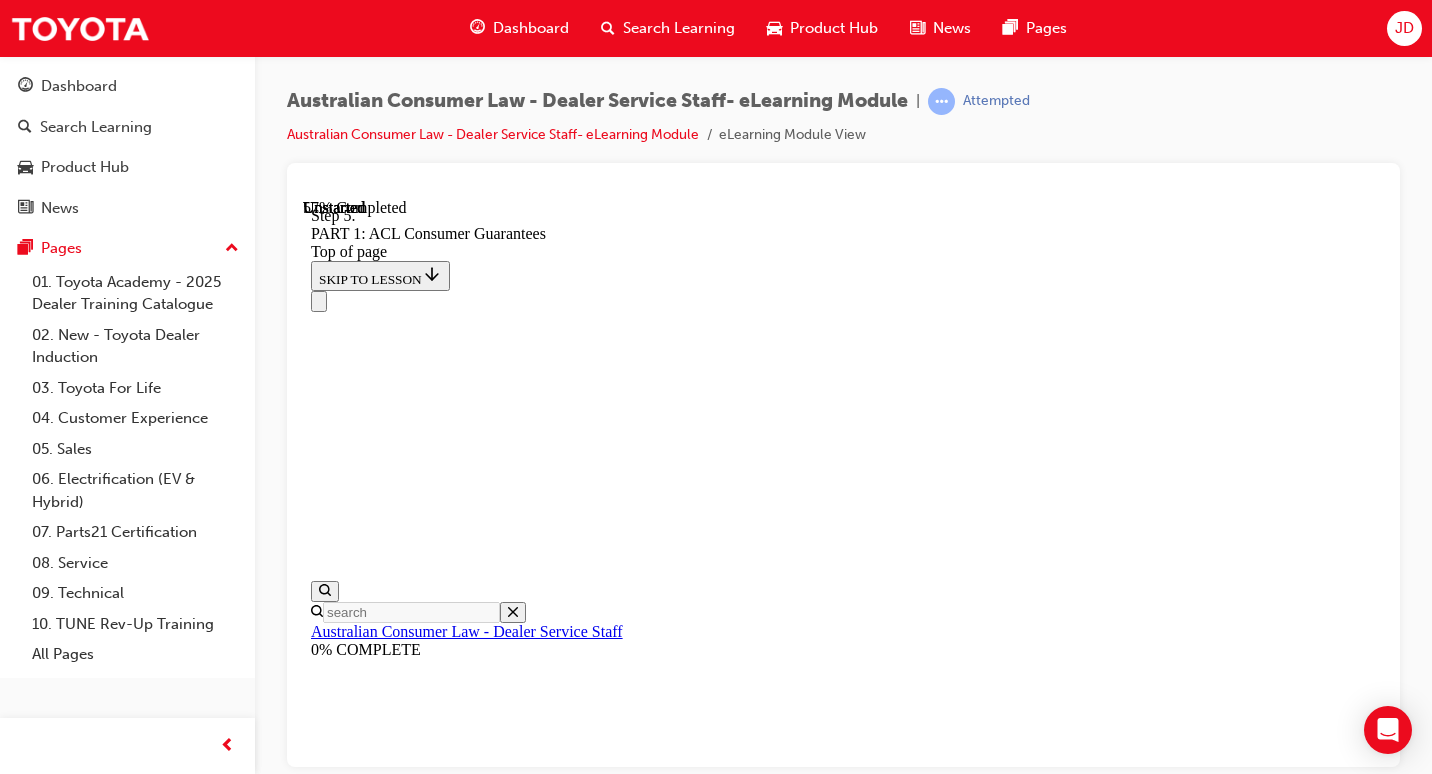 click at bounding box center (335, 13718) 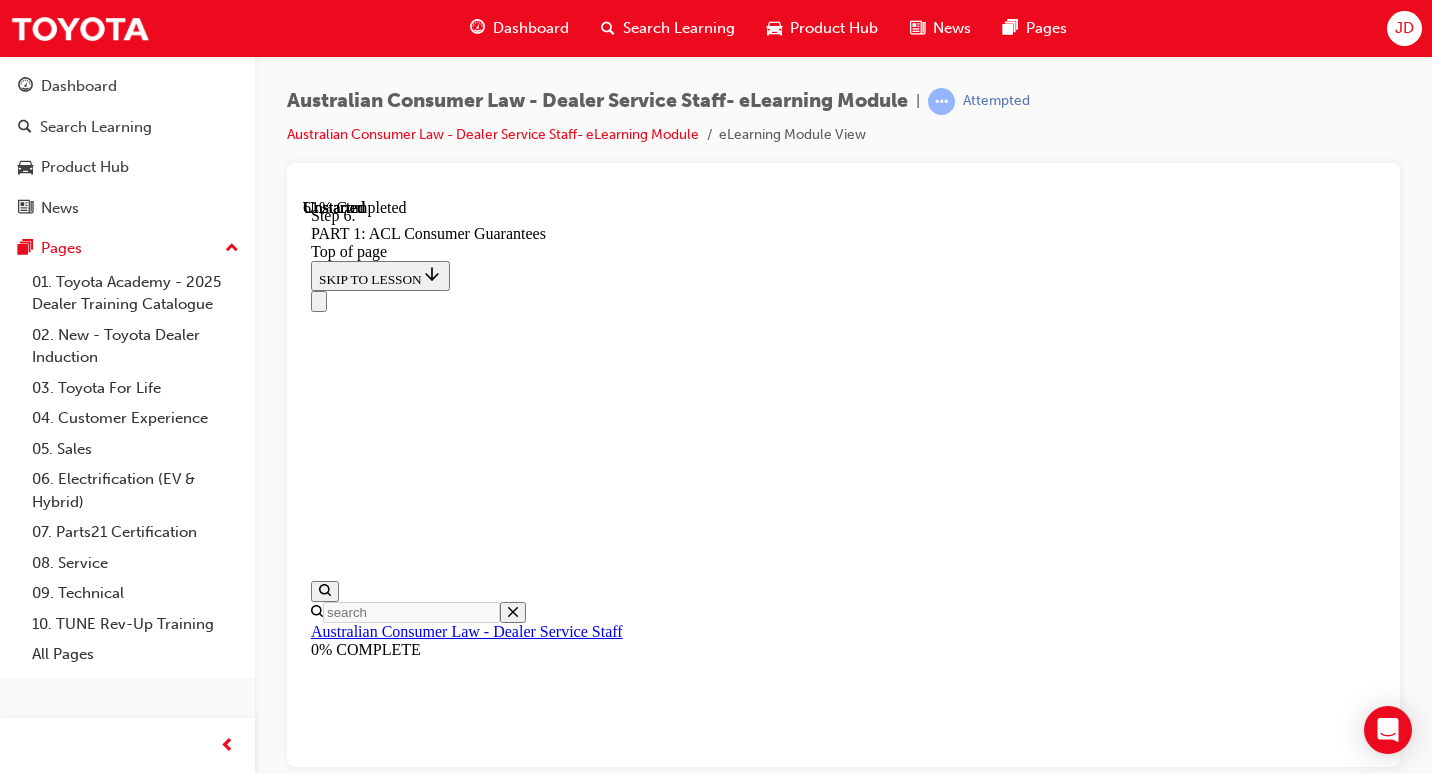 click 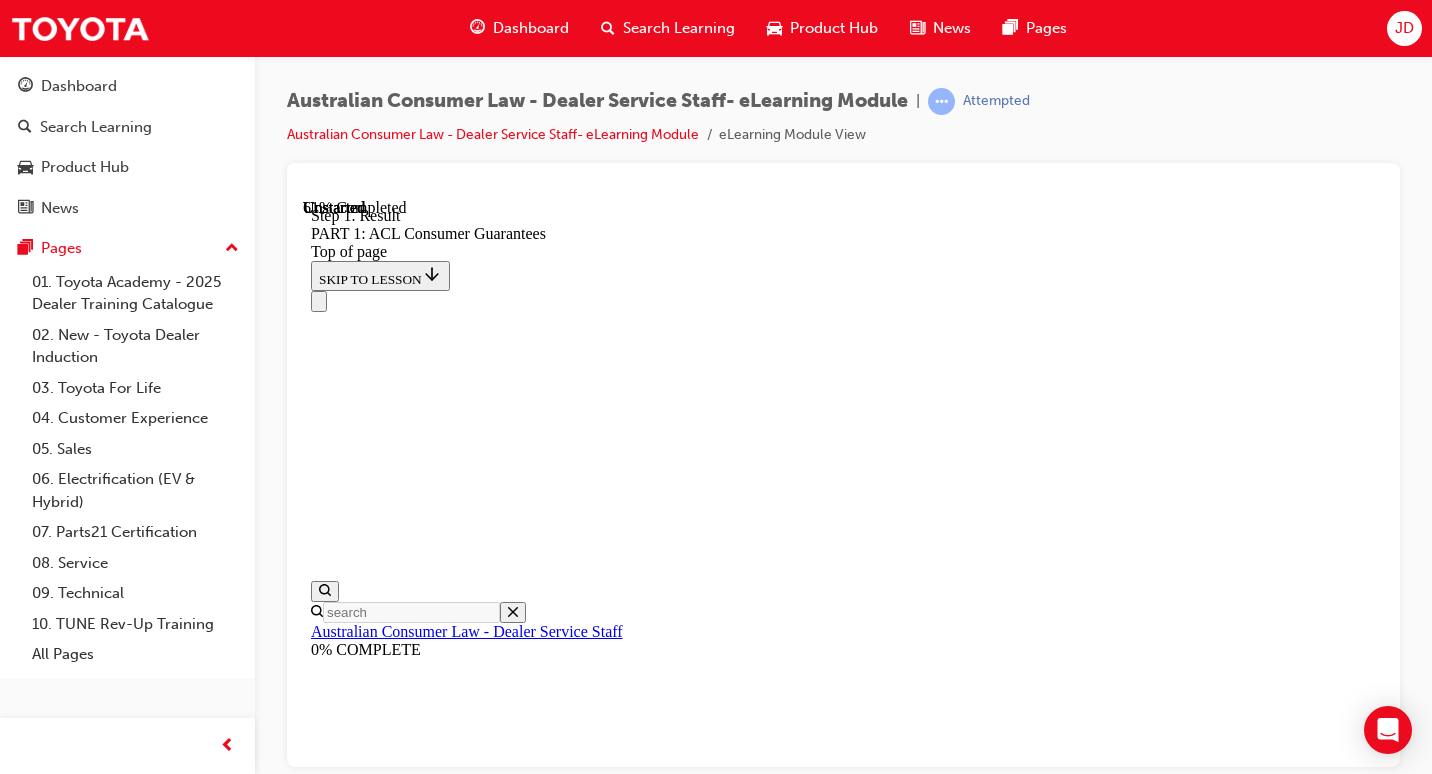 scroll, scrollTop: 12369, scrollLeft: 0, axis: vertical 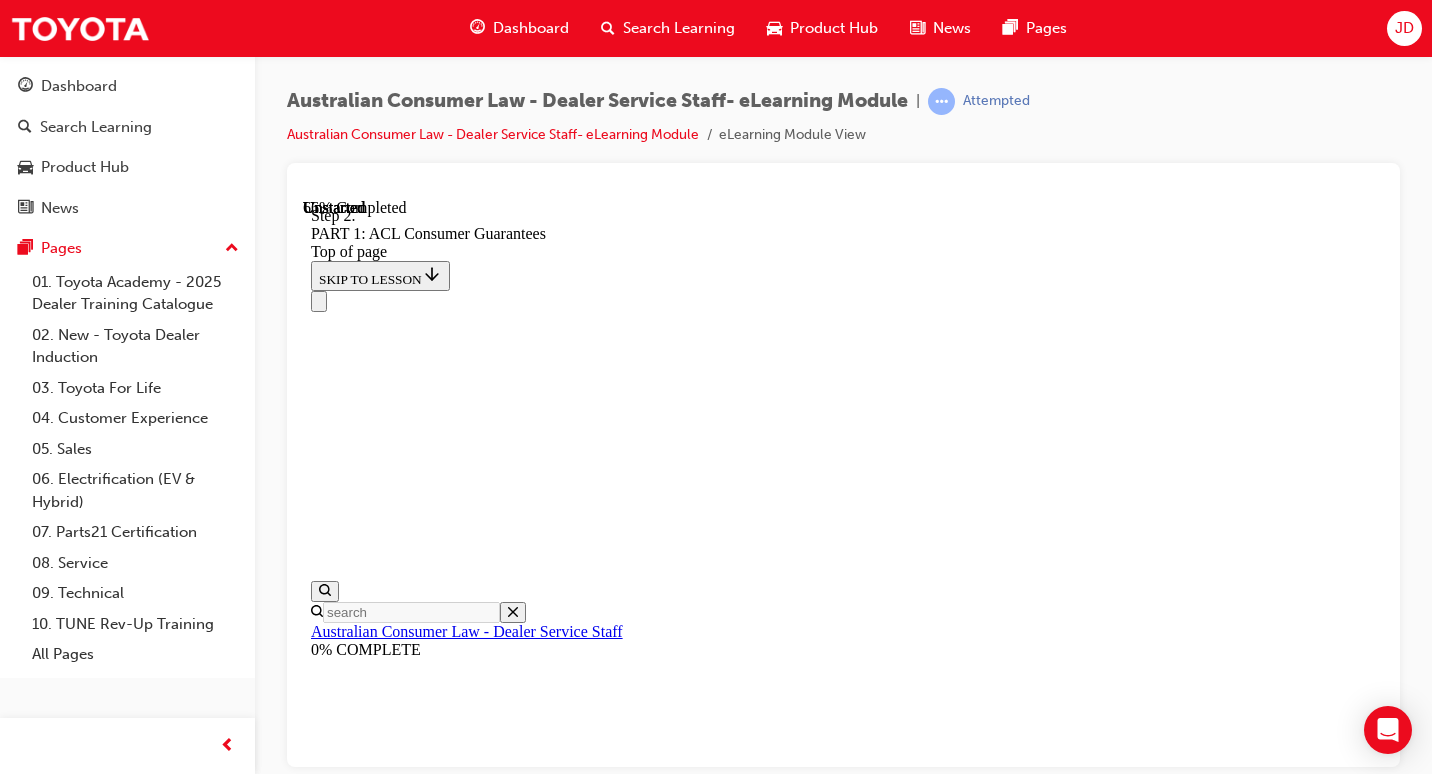 click at bounding box center [335, 15460] 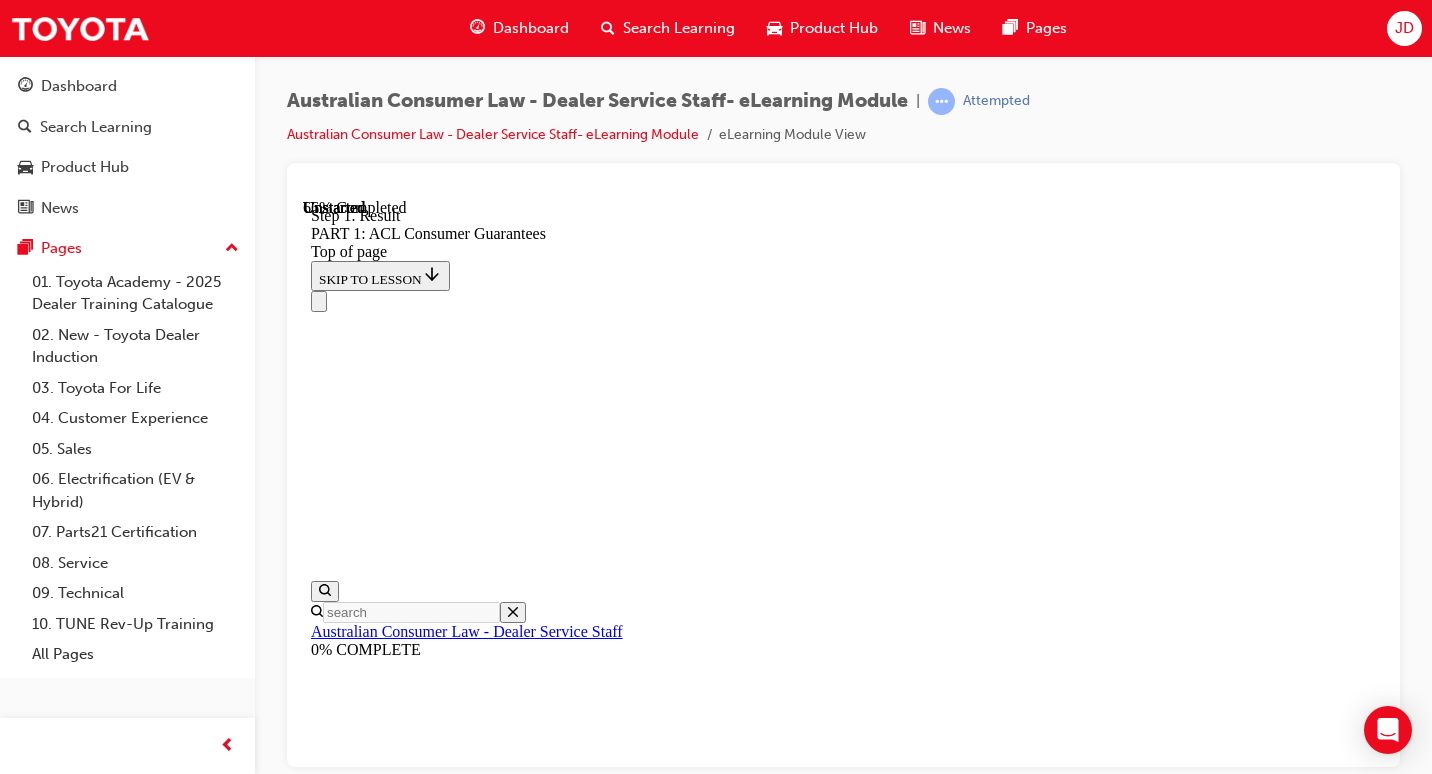 scroll, scrollTop: 13223, scrollLeft: 0, axis: vertical 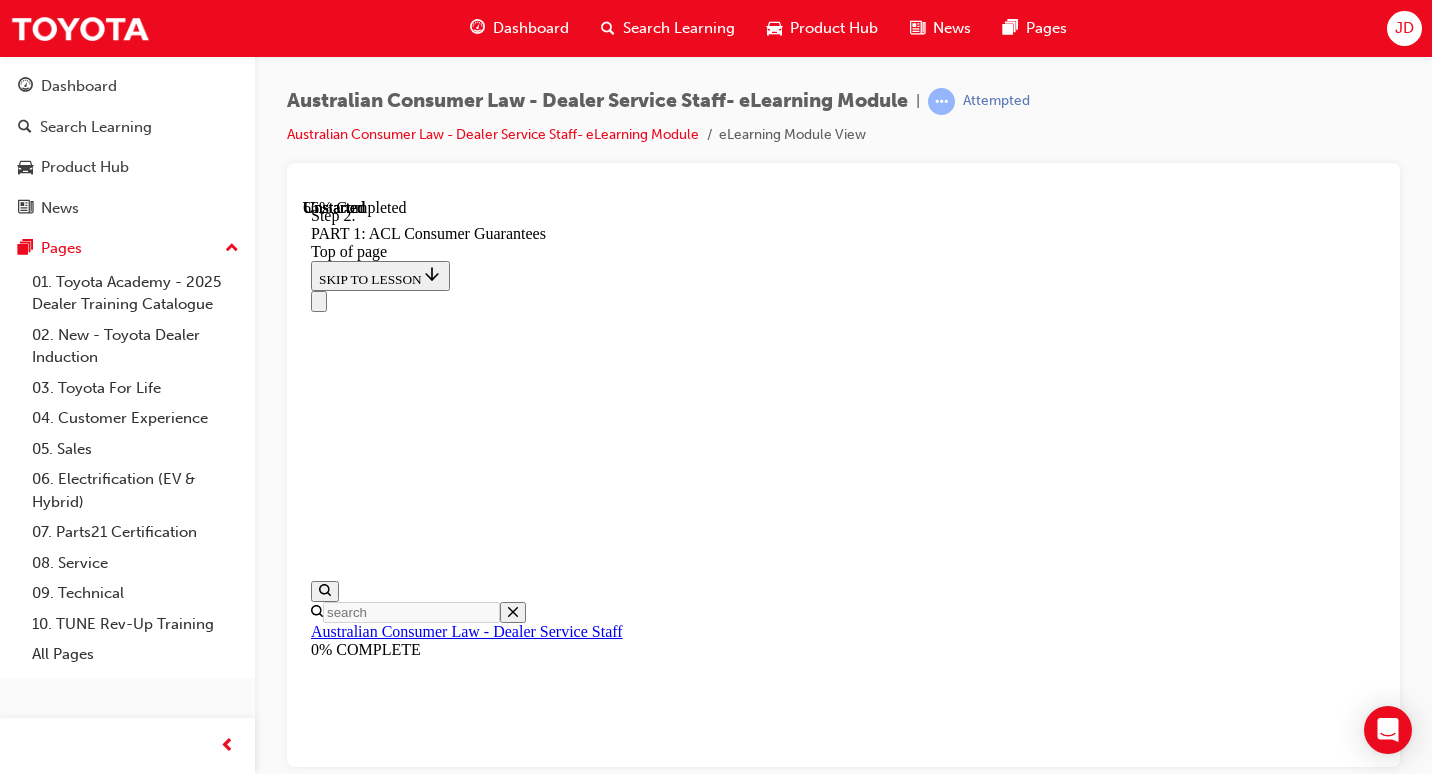 click 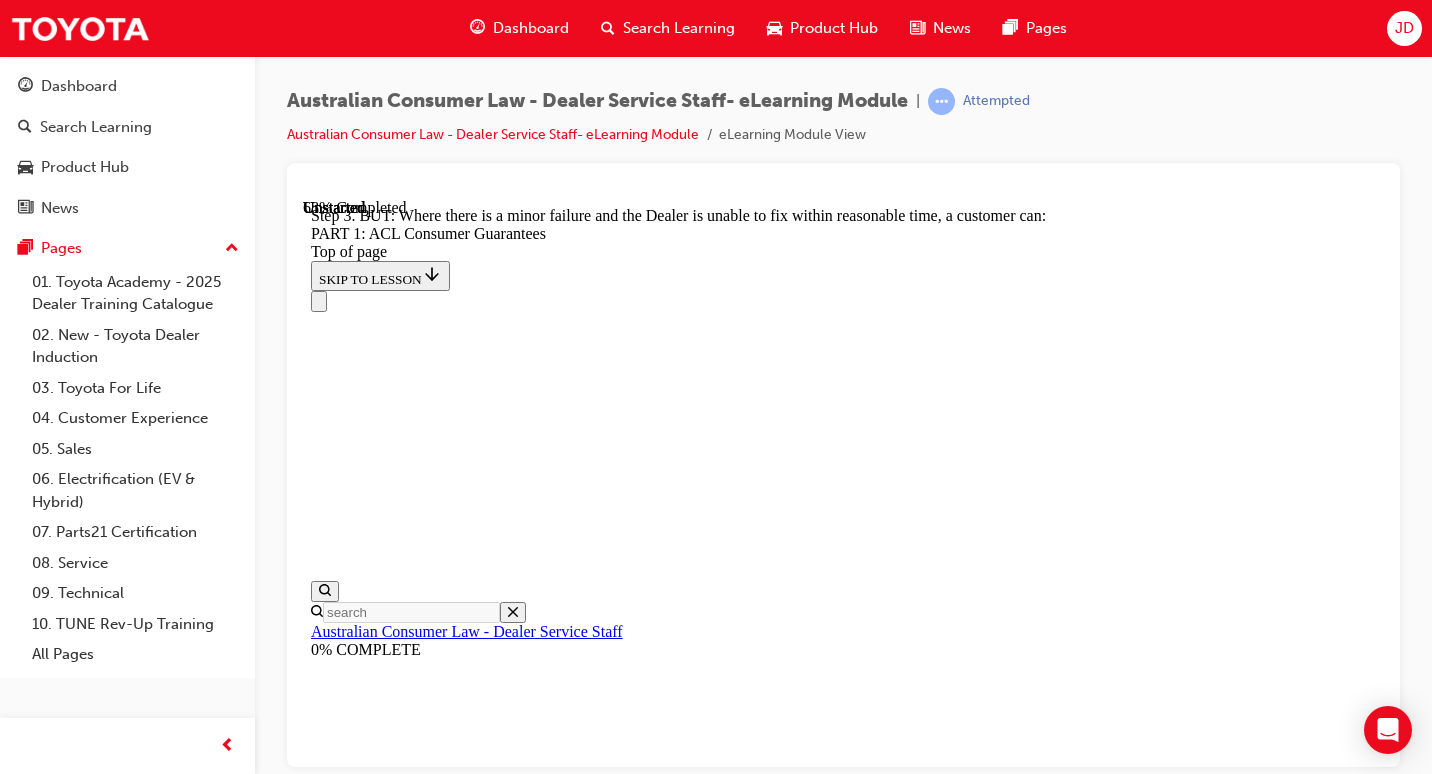 scroll, scrollTop: 14823, scrollLeft: 0, axis: vertical 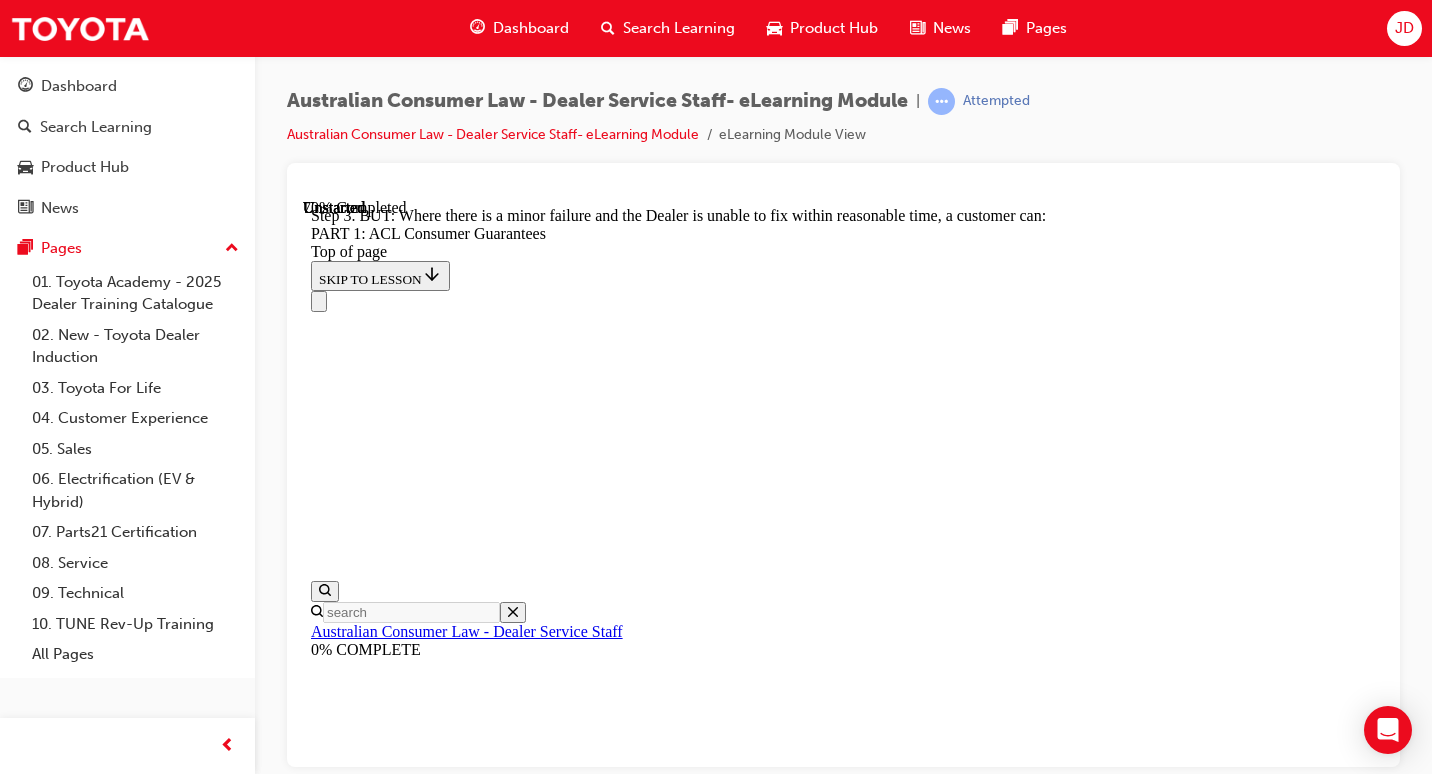click 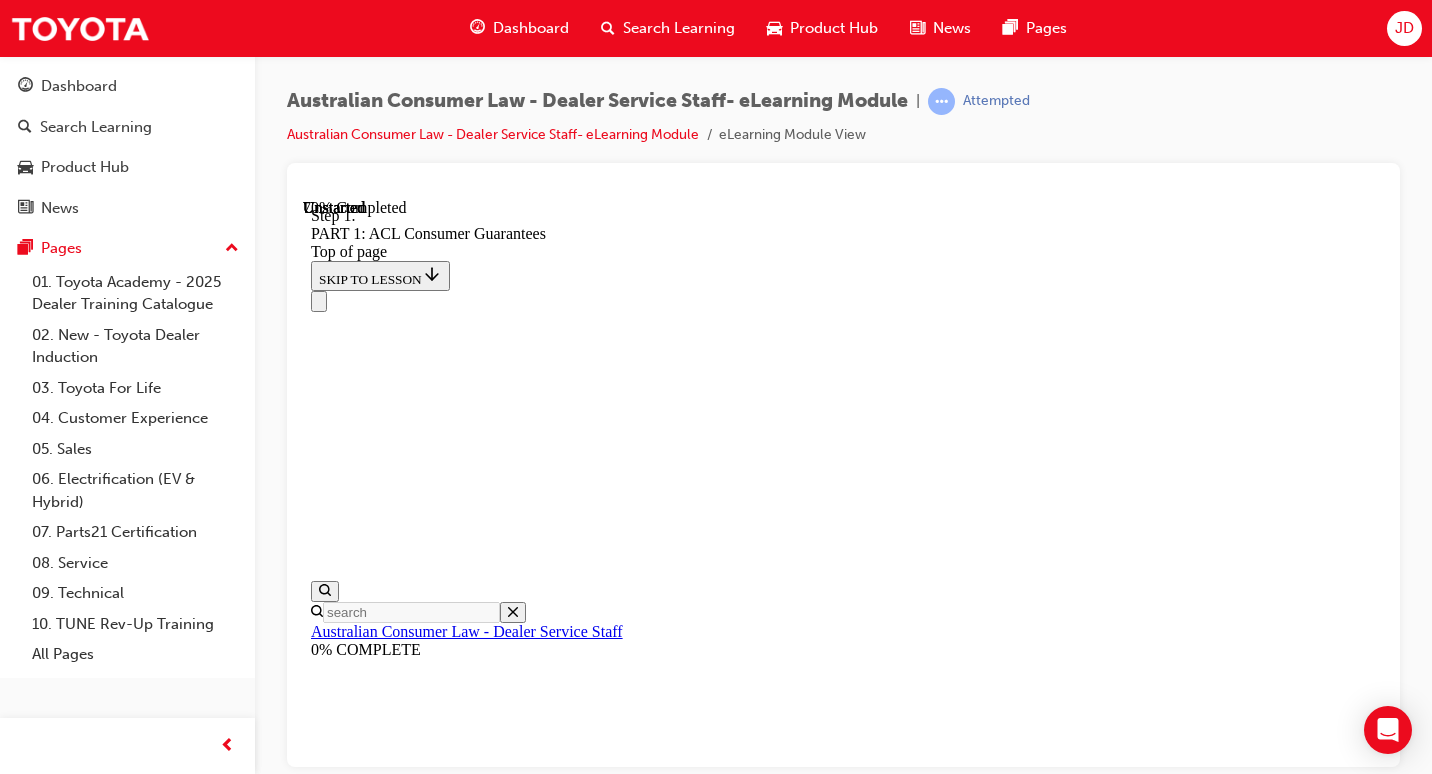 scroll, scrollTop: 14837, scrollLeft: 0, axis: vertical 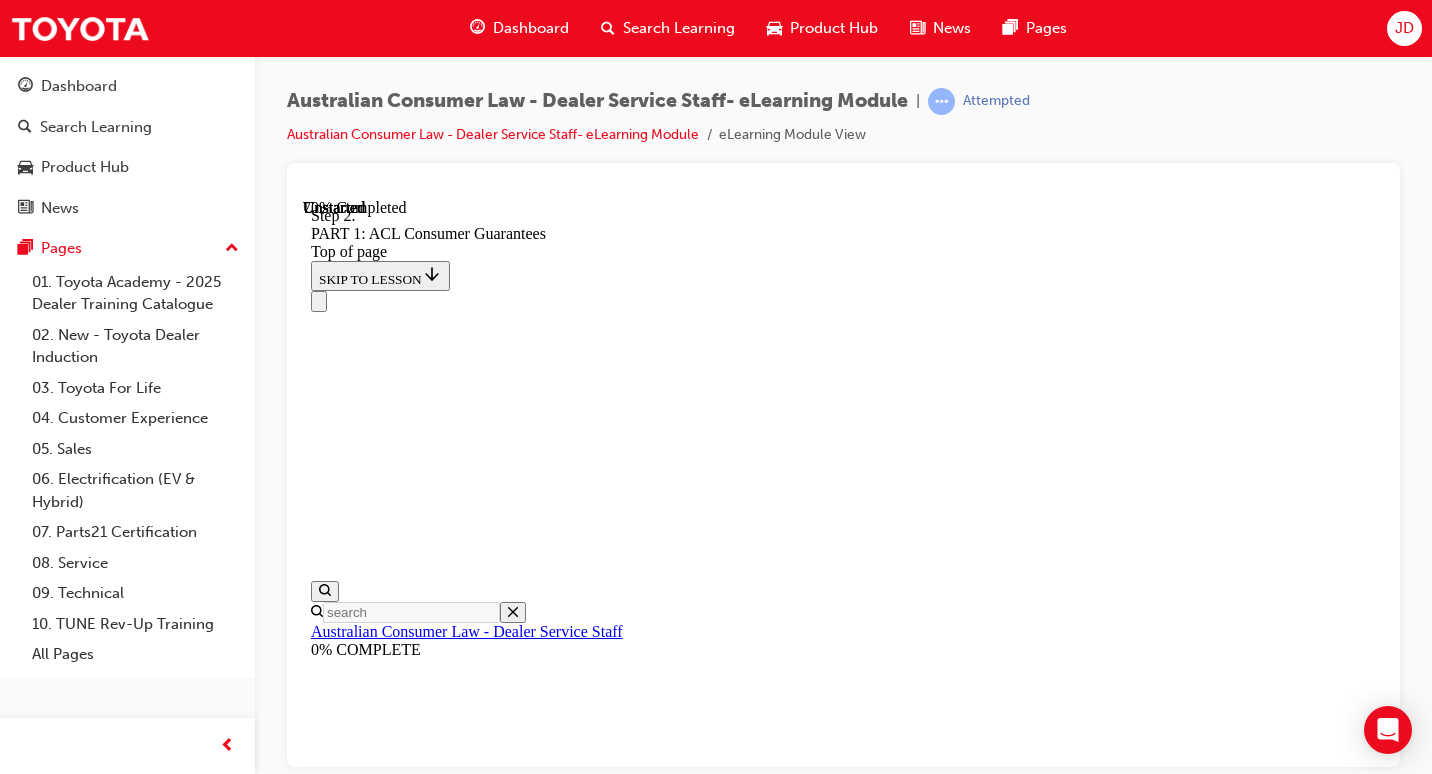 click 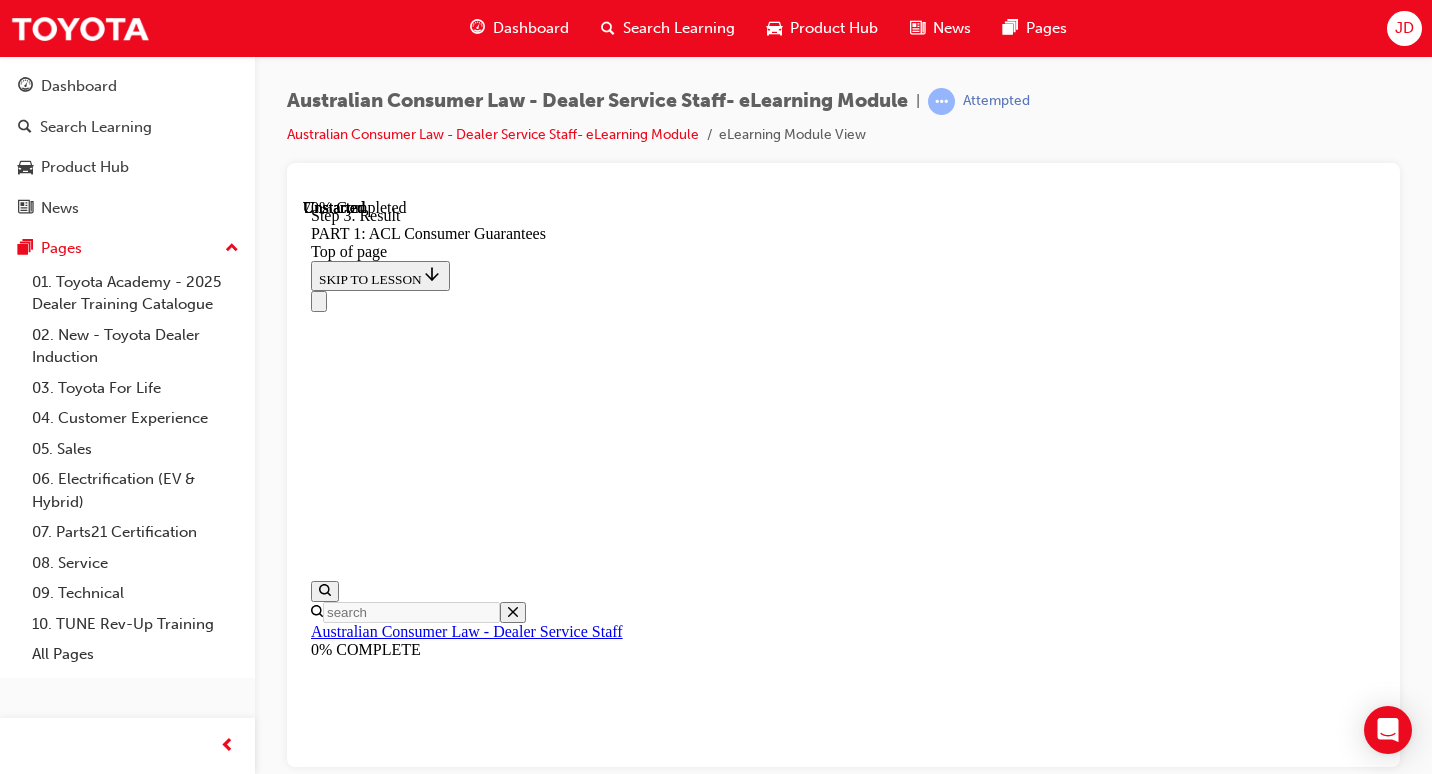click 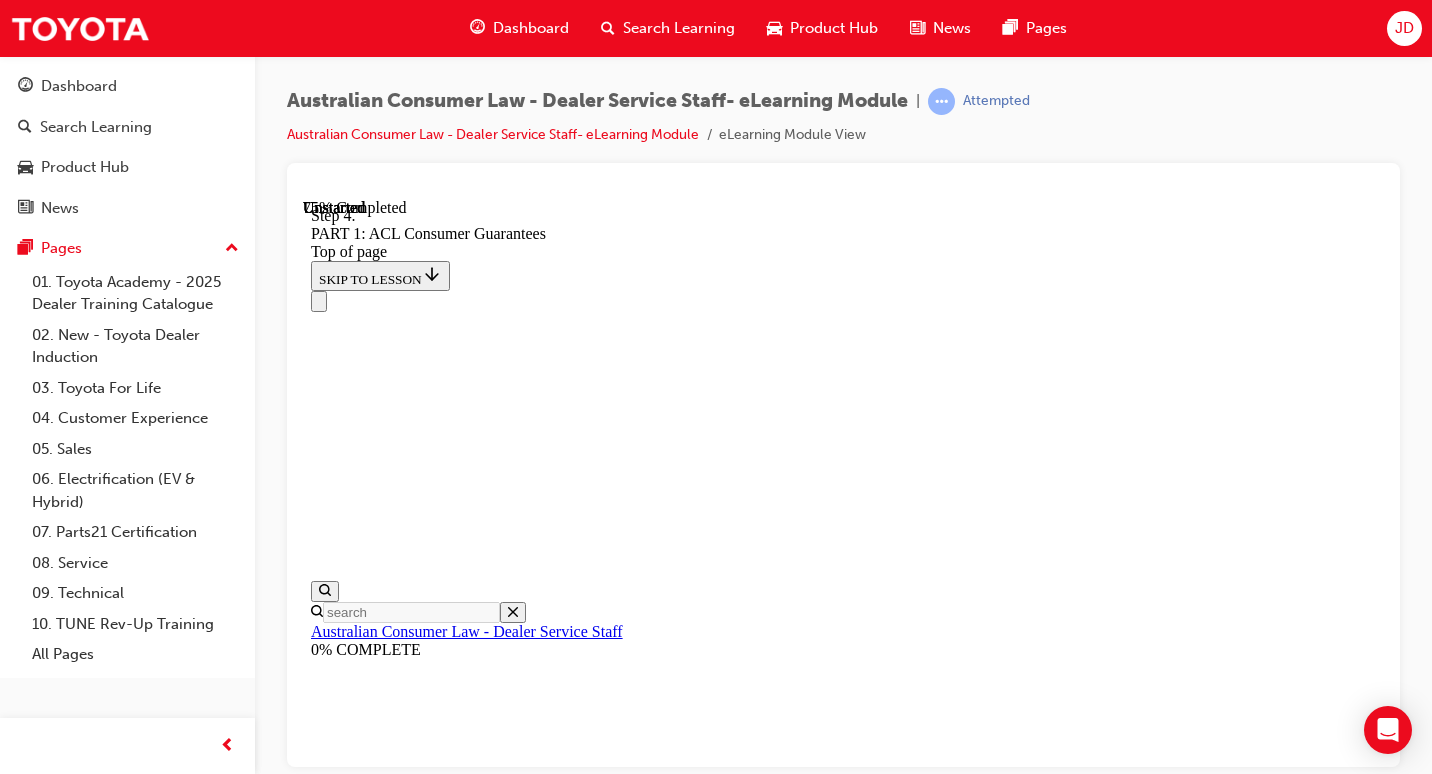 scroll, scrollTop: 16937, scrollLeft: 0, axis: vertical 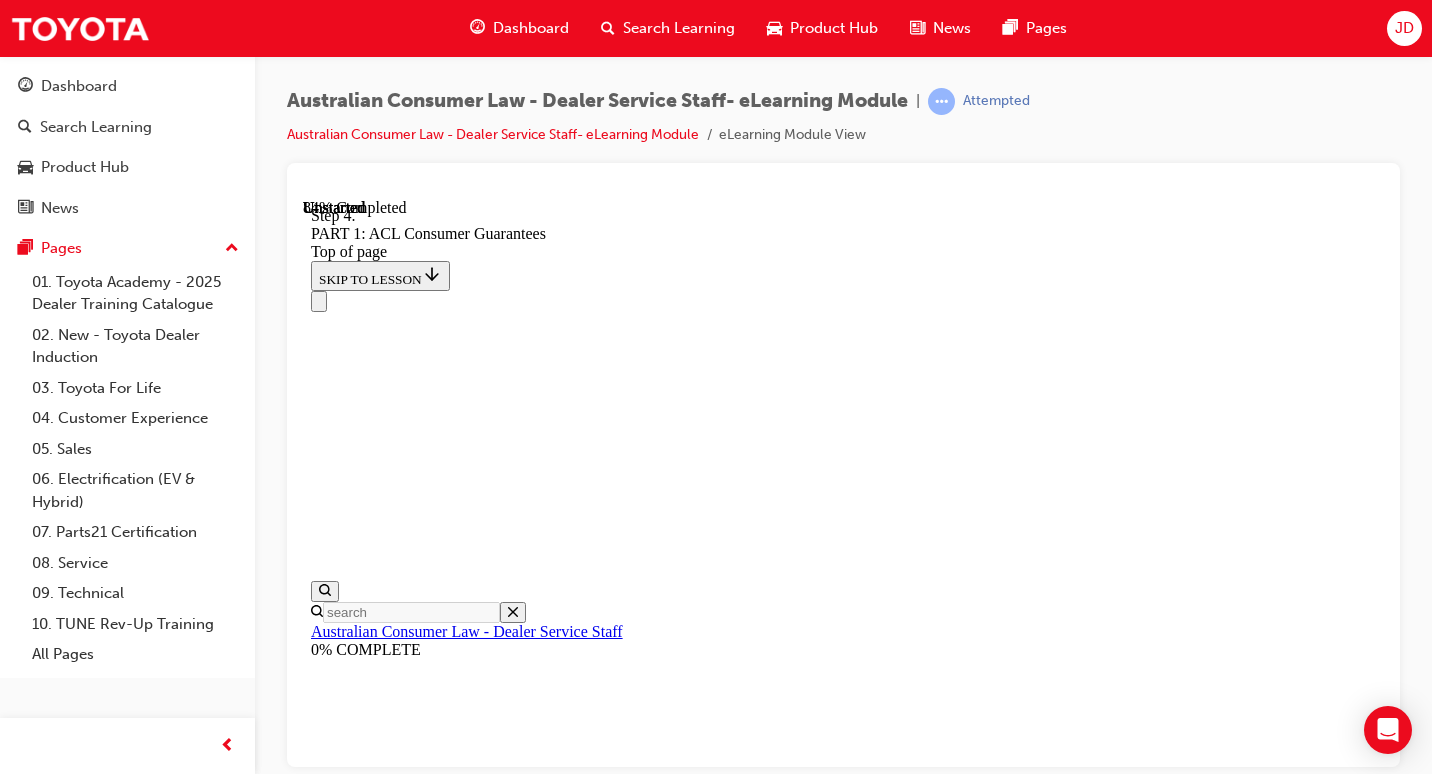 click on "CONTINUE" at bounding box center (354, 19635) 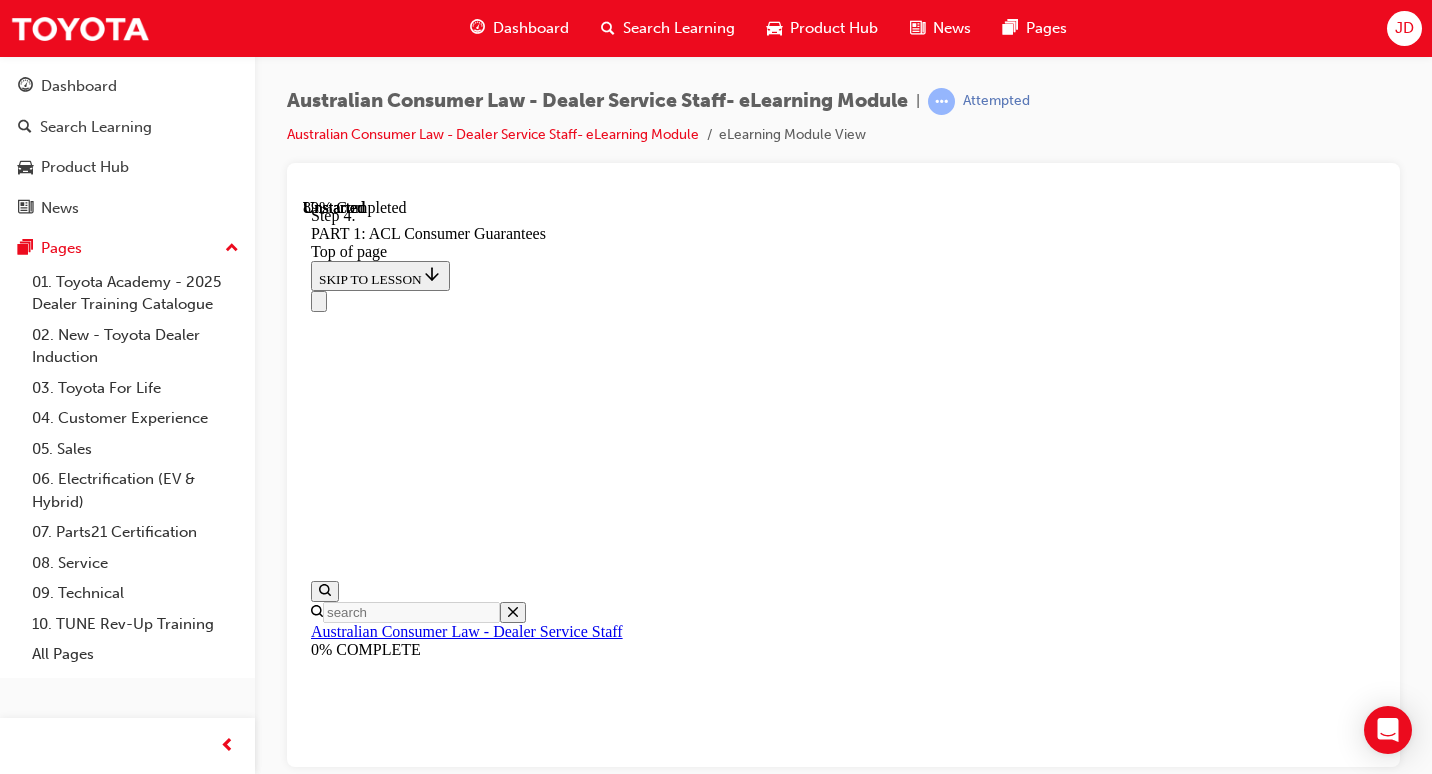 click on "CONTINUE" at bounding box center [354, 20809] 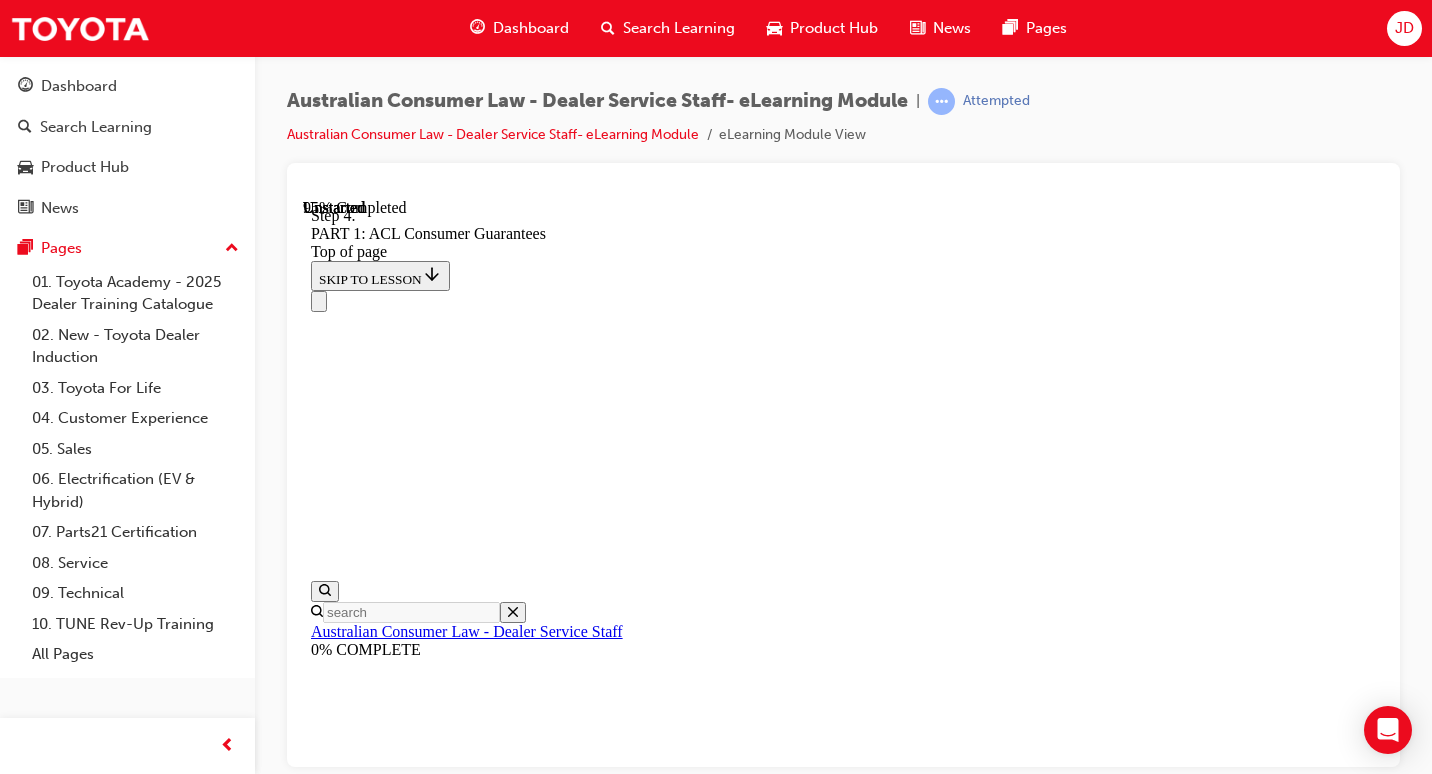 scroll, scrollTop: 23204, scrollLeft: 0, axis: vertical 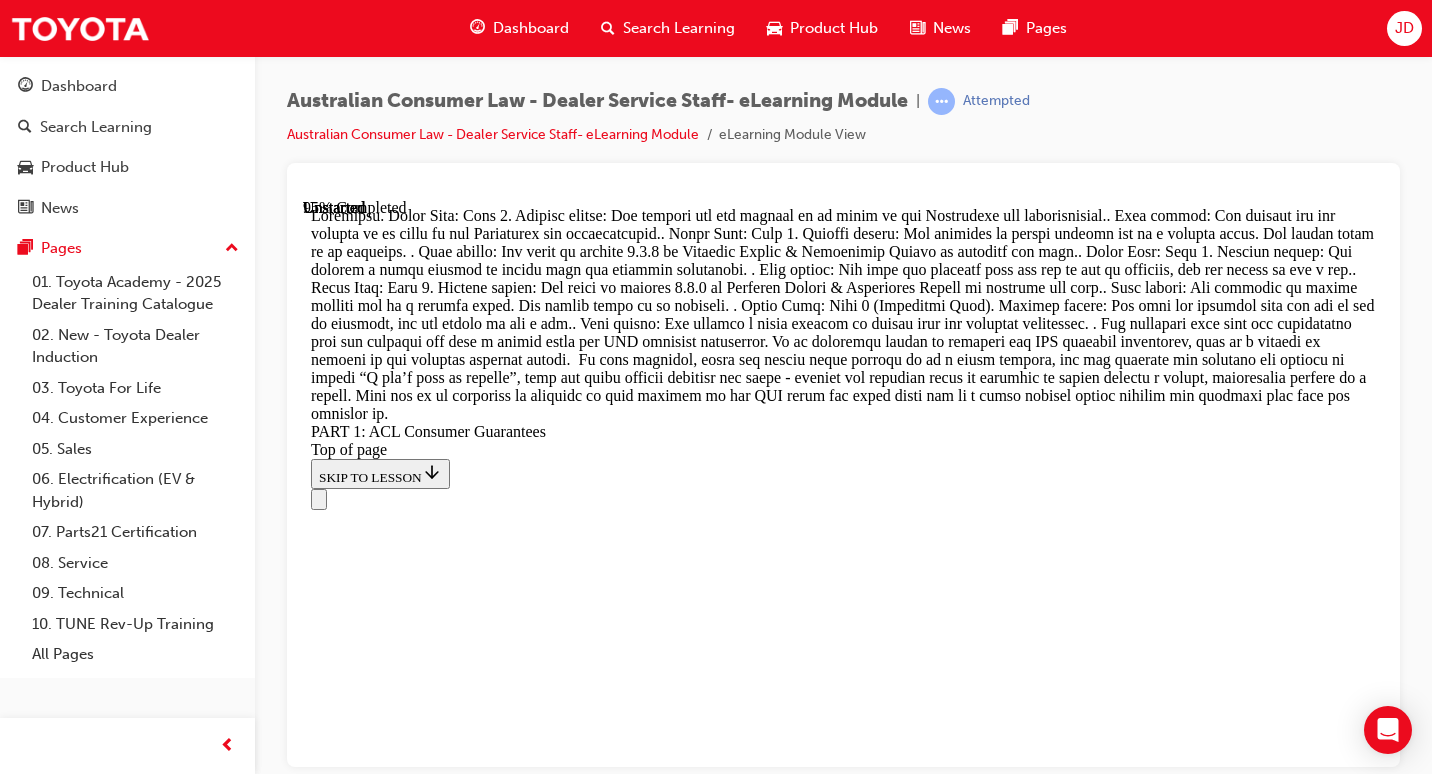 drag, startPoint x: 957, startPoint y: 501, endPoint x: 929, endPoint y: 326, distance: 177.22585 